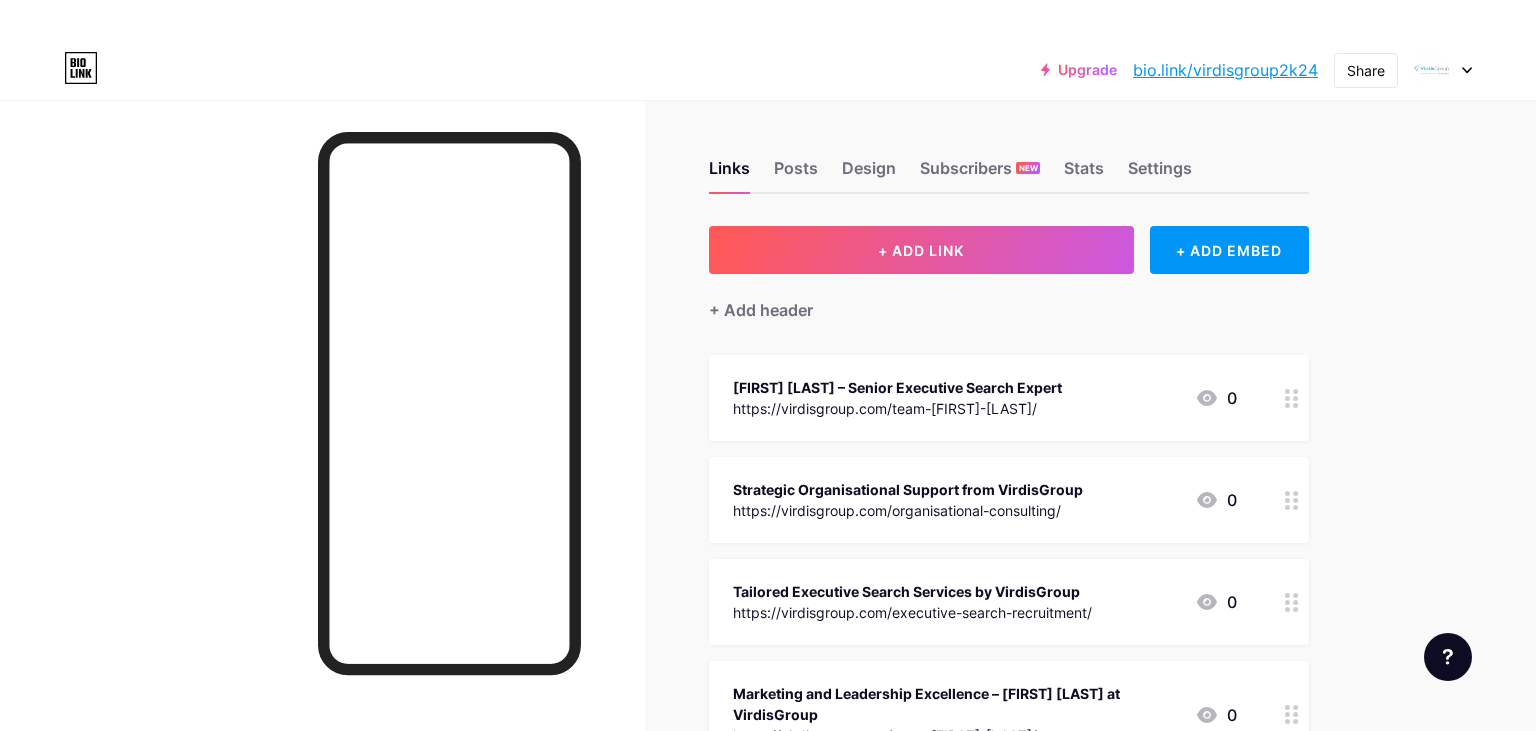 scroll, scrollTop: 0, scrollLeft: 0, axis: both 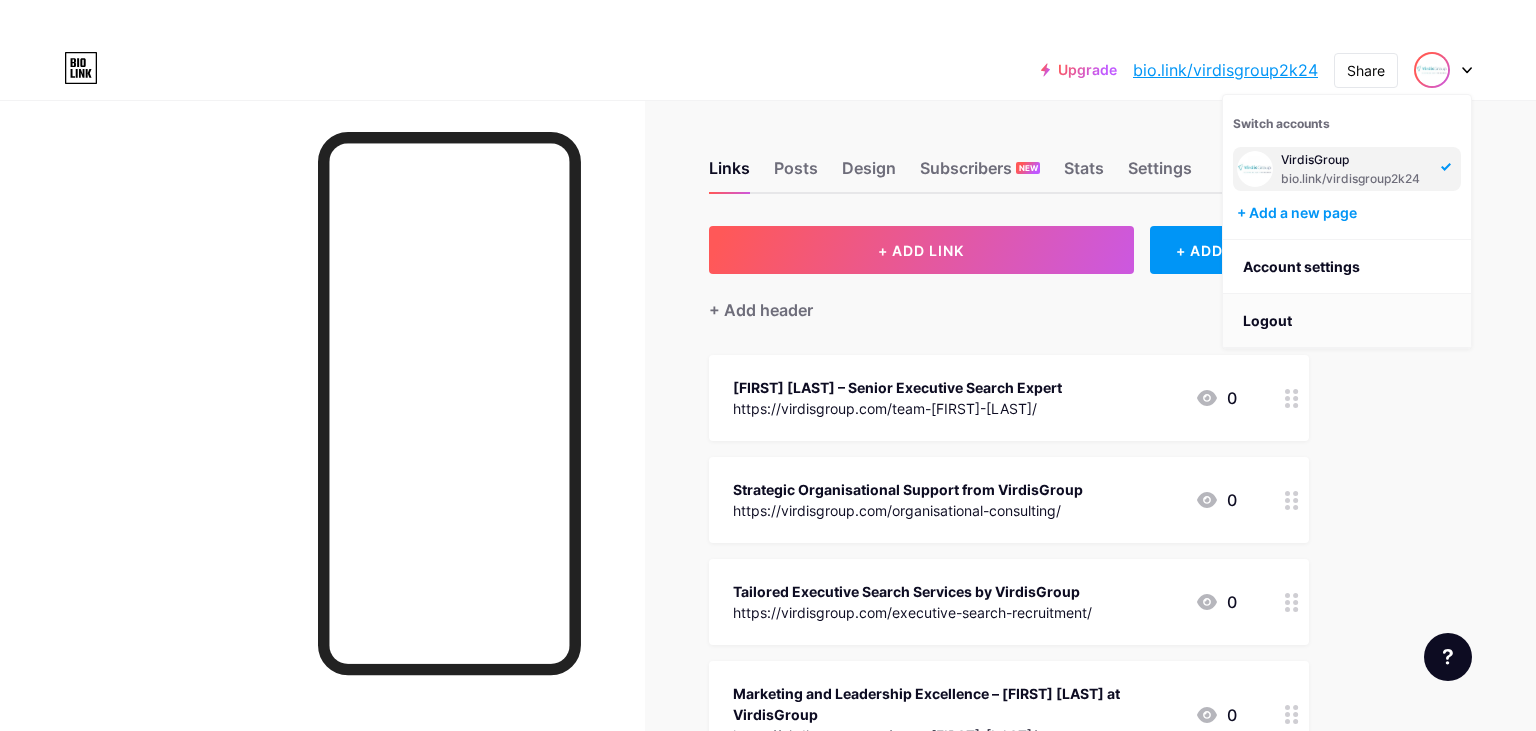 click on "Logout" at bounding box center [1347, 321] 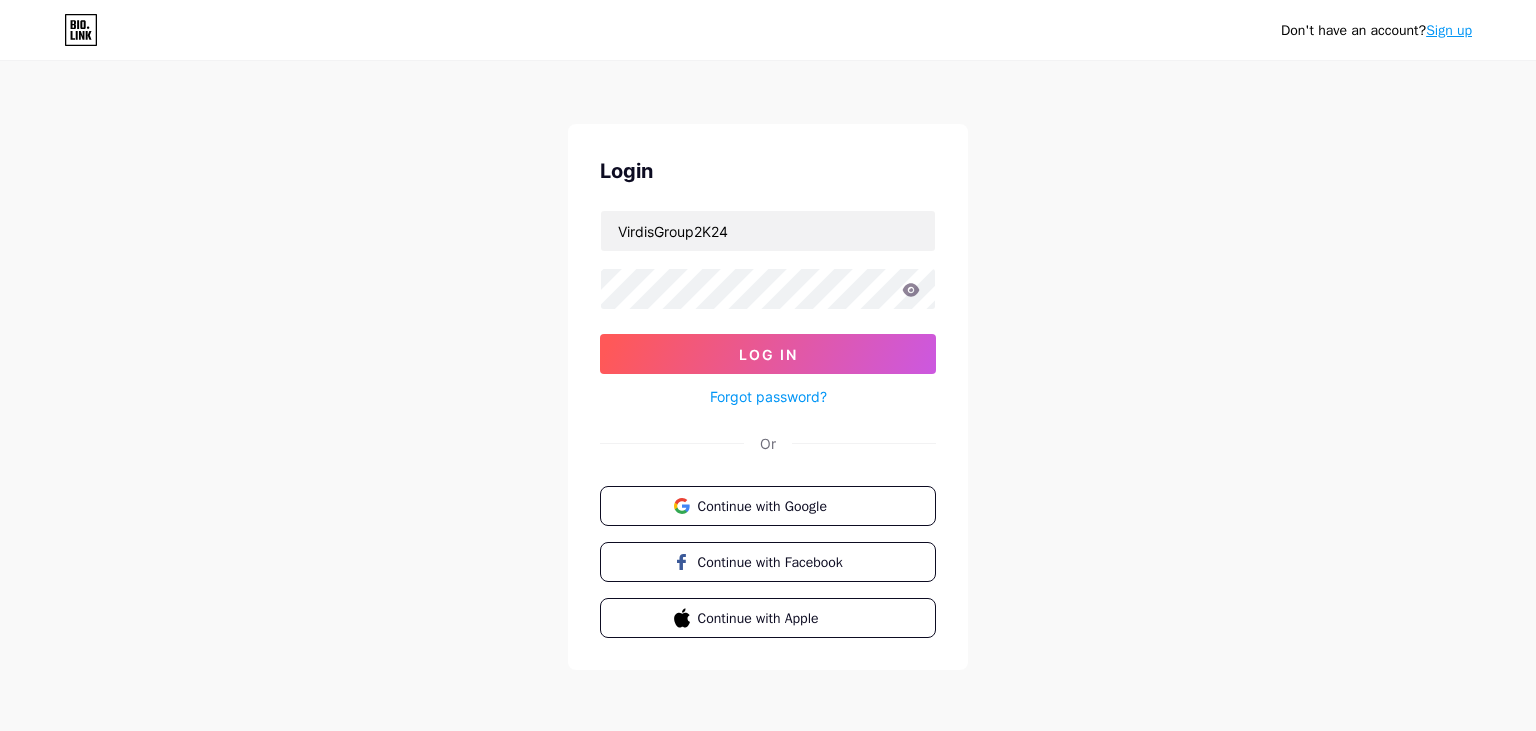 scroll, scrollTop: 0, scrollLeft: 0, axis: both 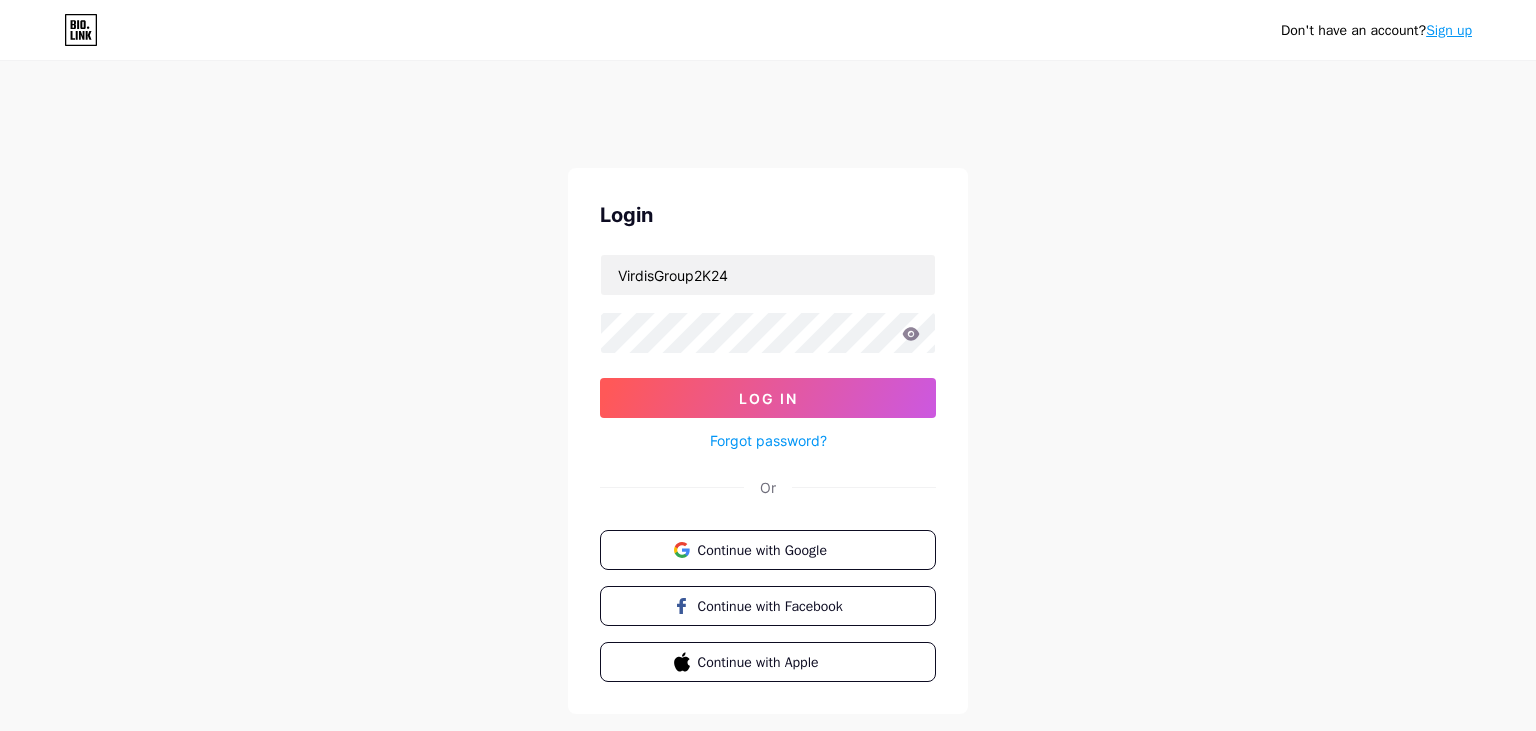 click at bounding box center (0, 1099) 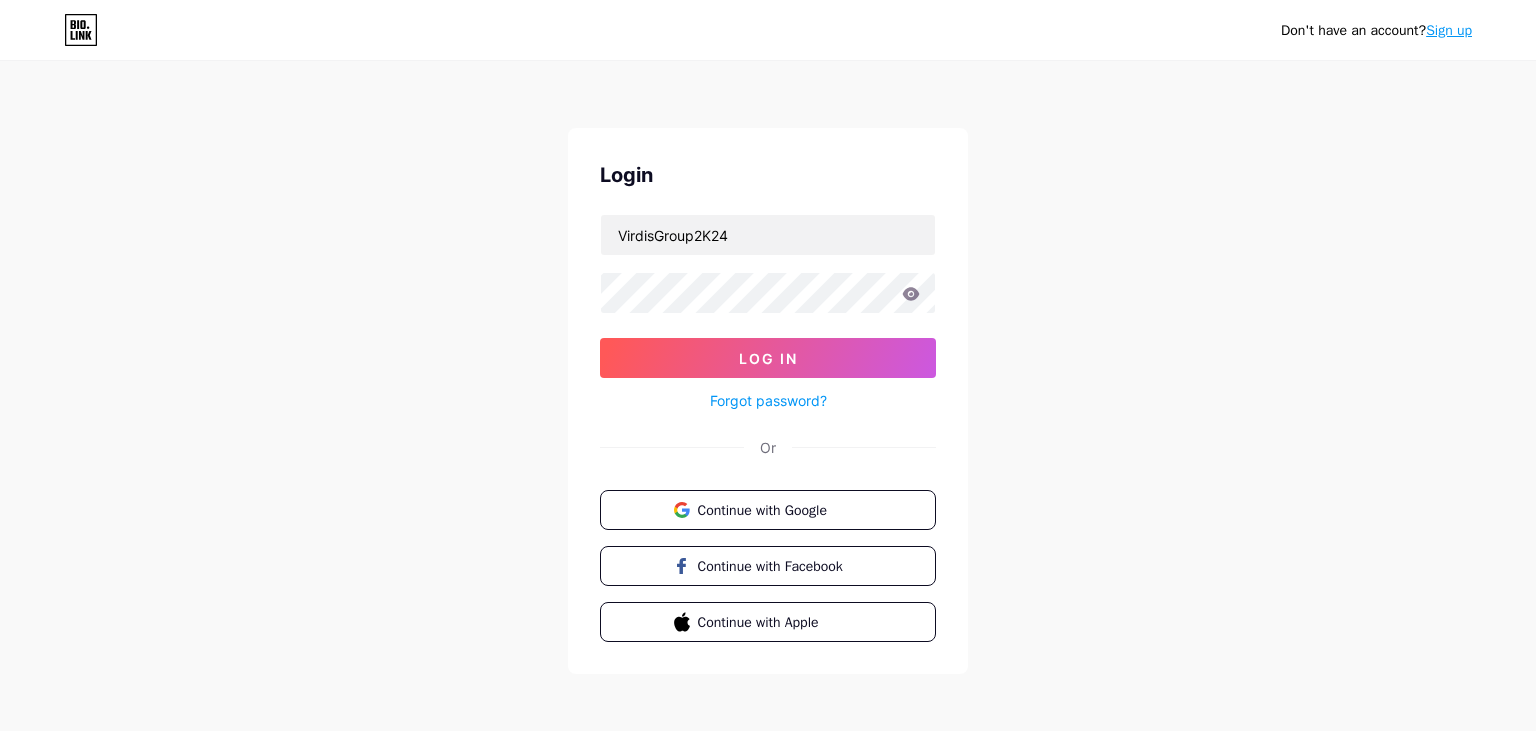 click on "Sign up" at bounding box center [1449, 30] 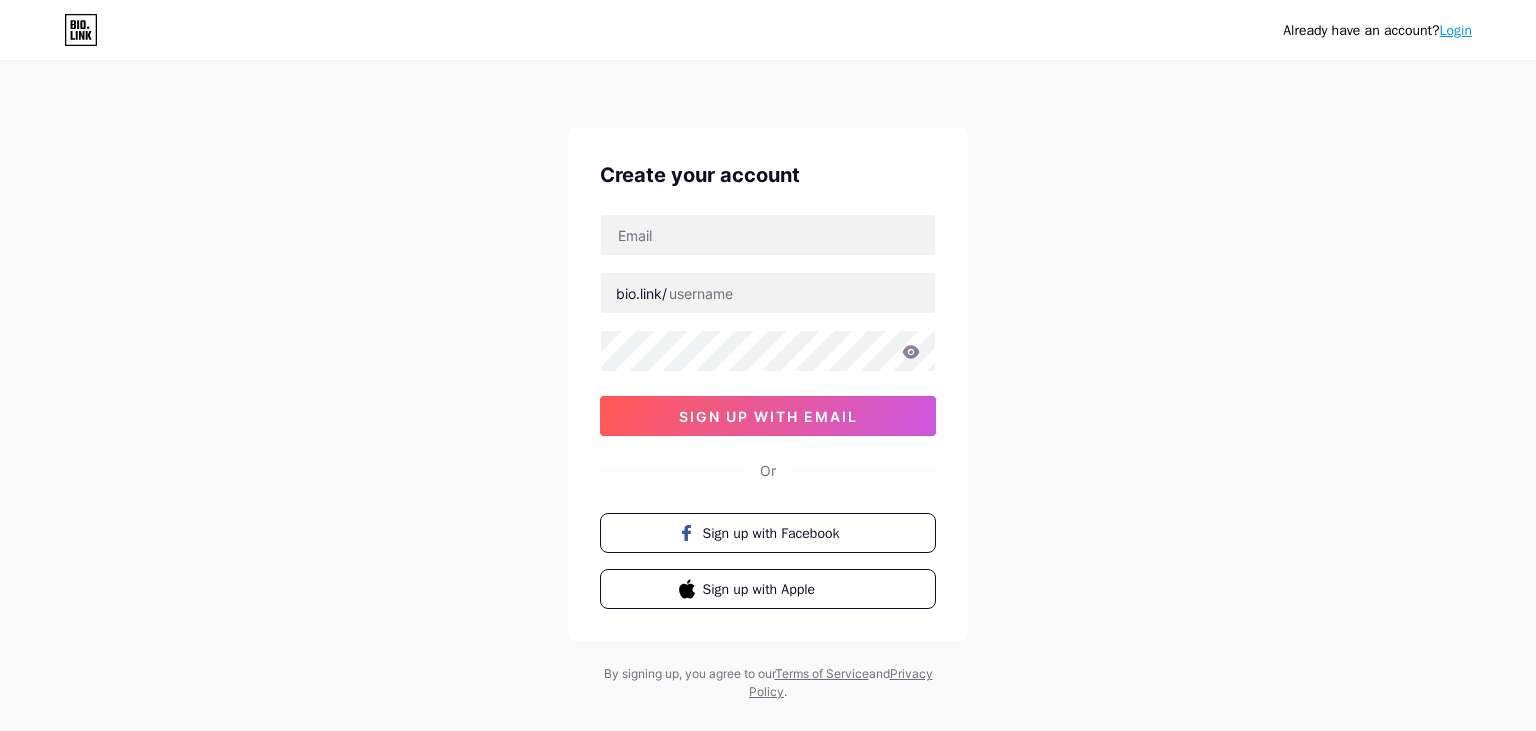 type on "virdisgroup2k24" 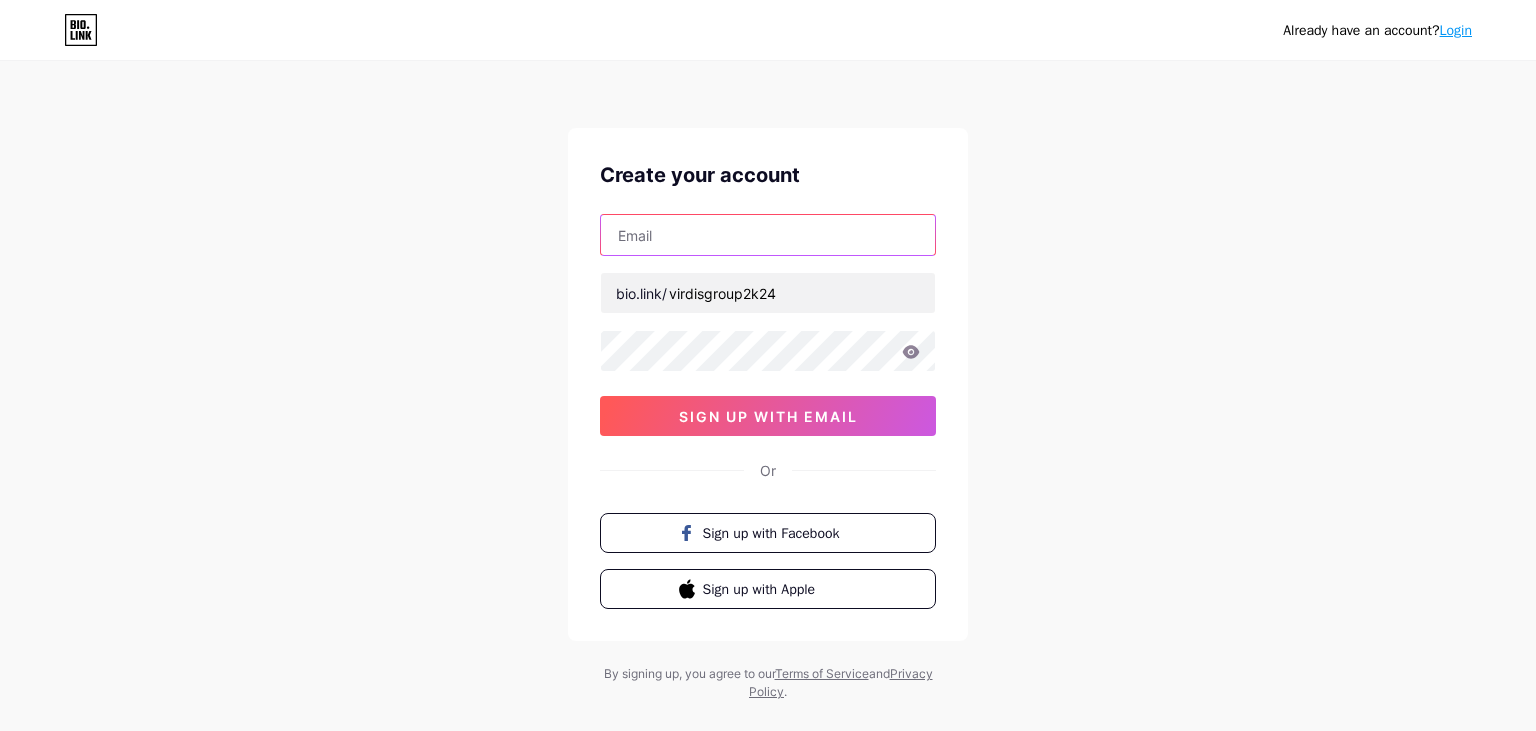 click at bounding box center (768, 235) 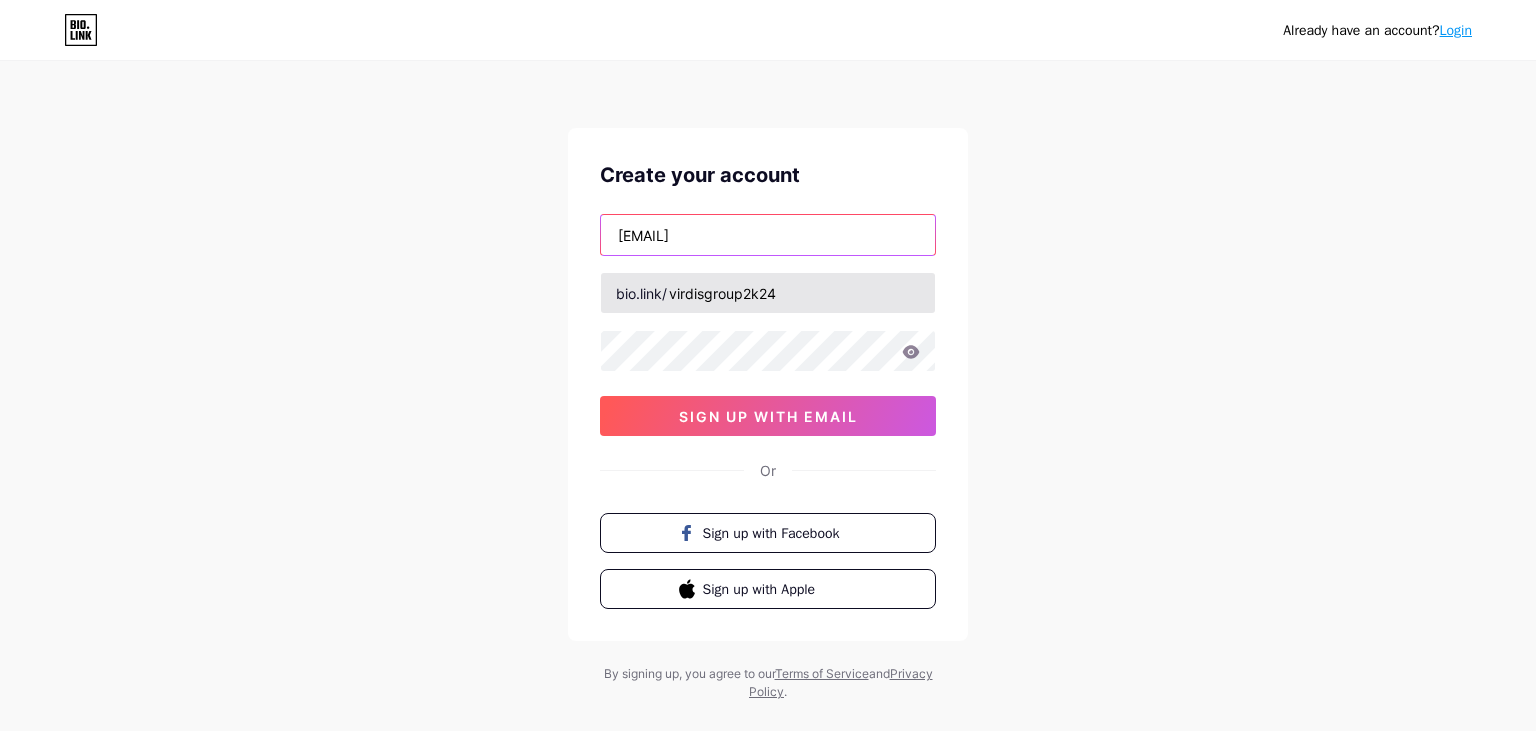 type on "[EMAIL]" 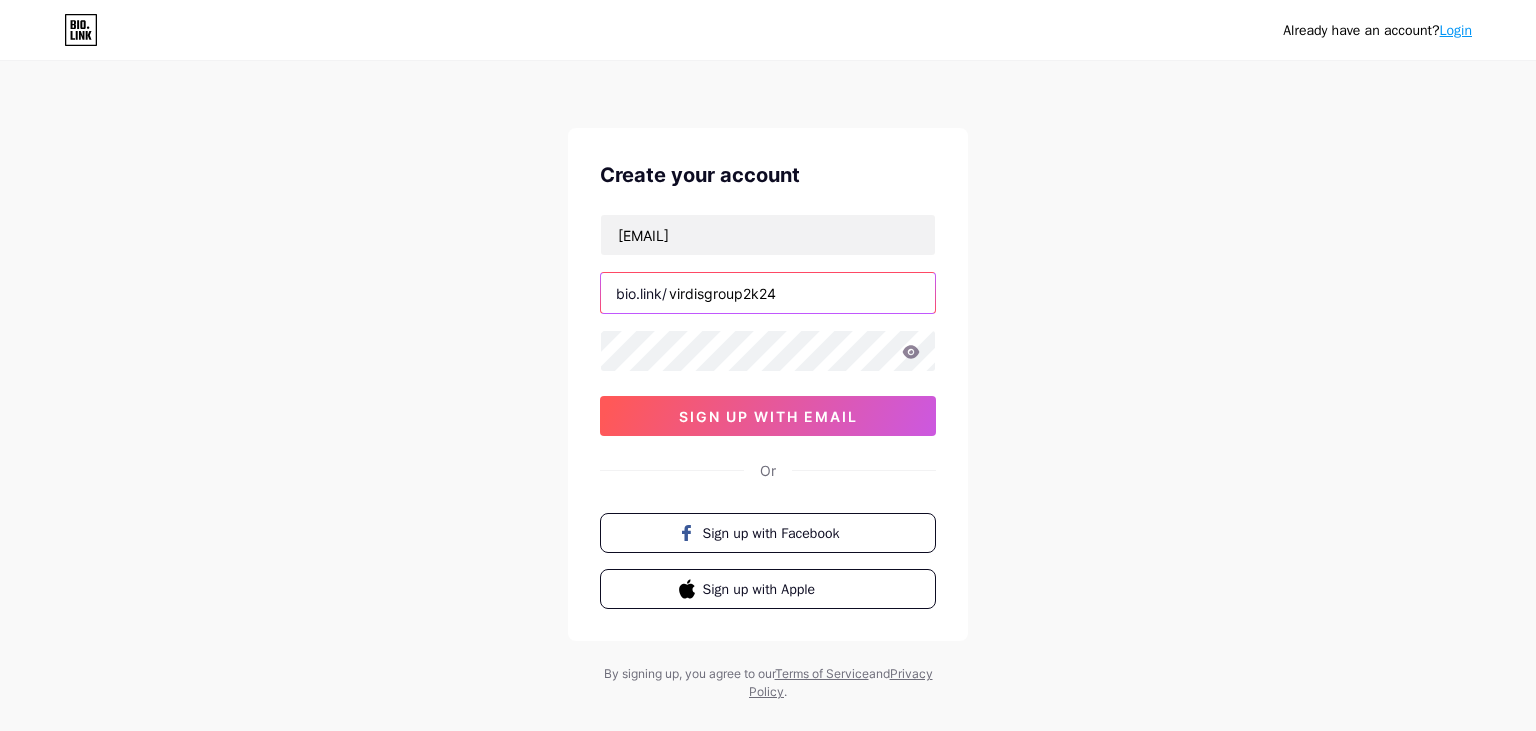 click on "virdisgroup2k24" at bounding box center (768, 293) 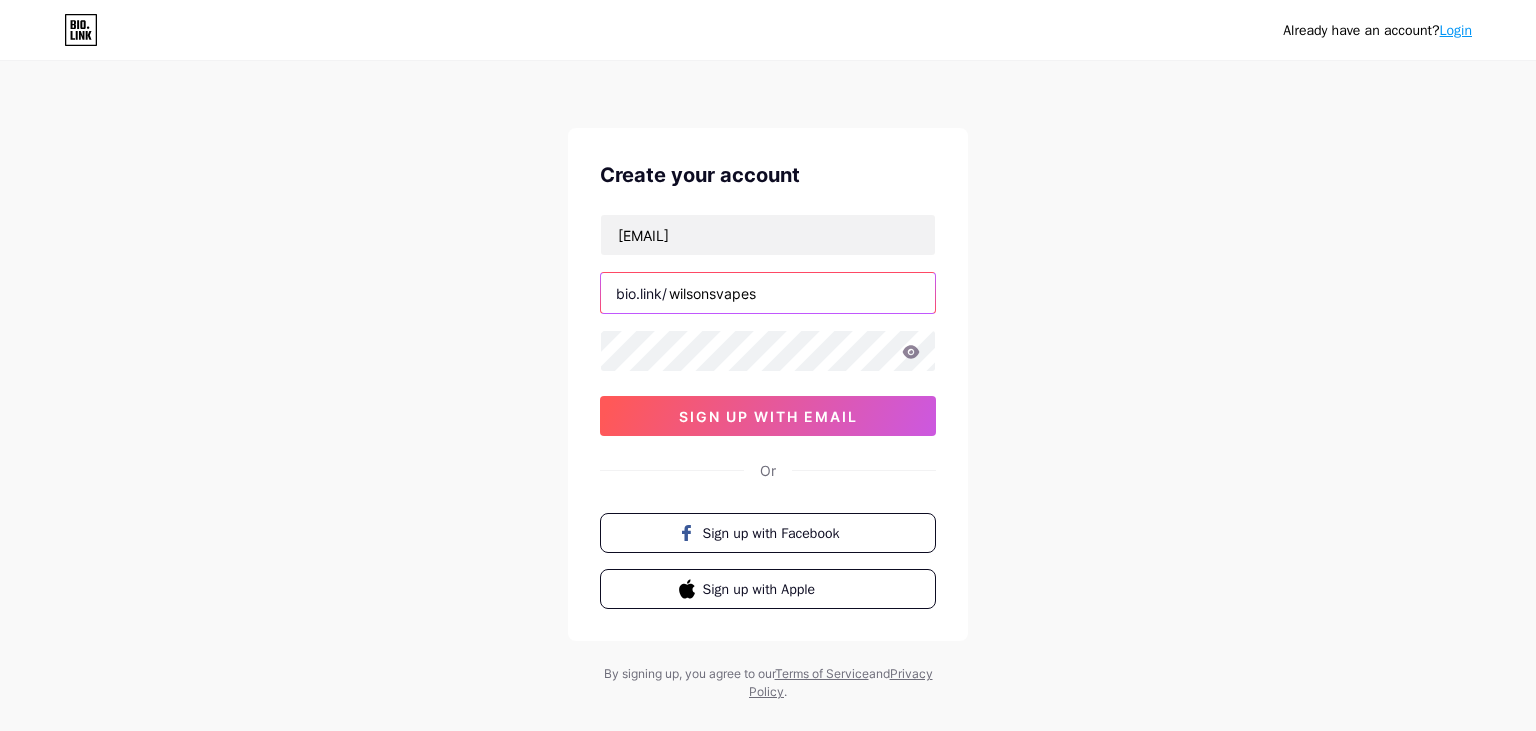 type on "wilsonsvapes" 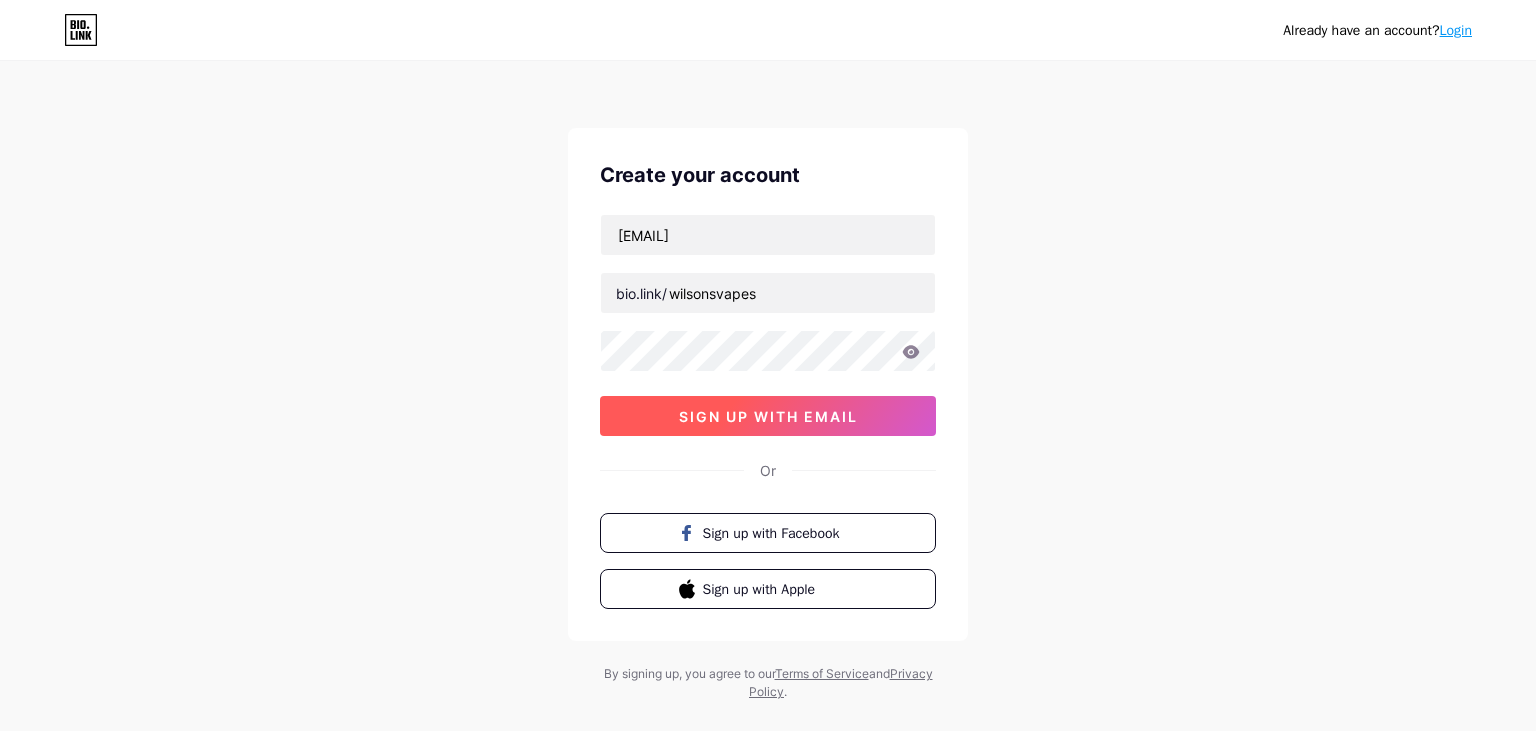 click on "sign up with email" at bounding box center [768, 416] 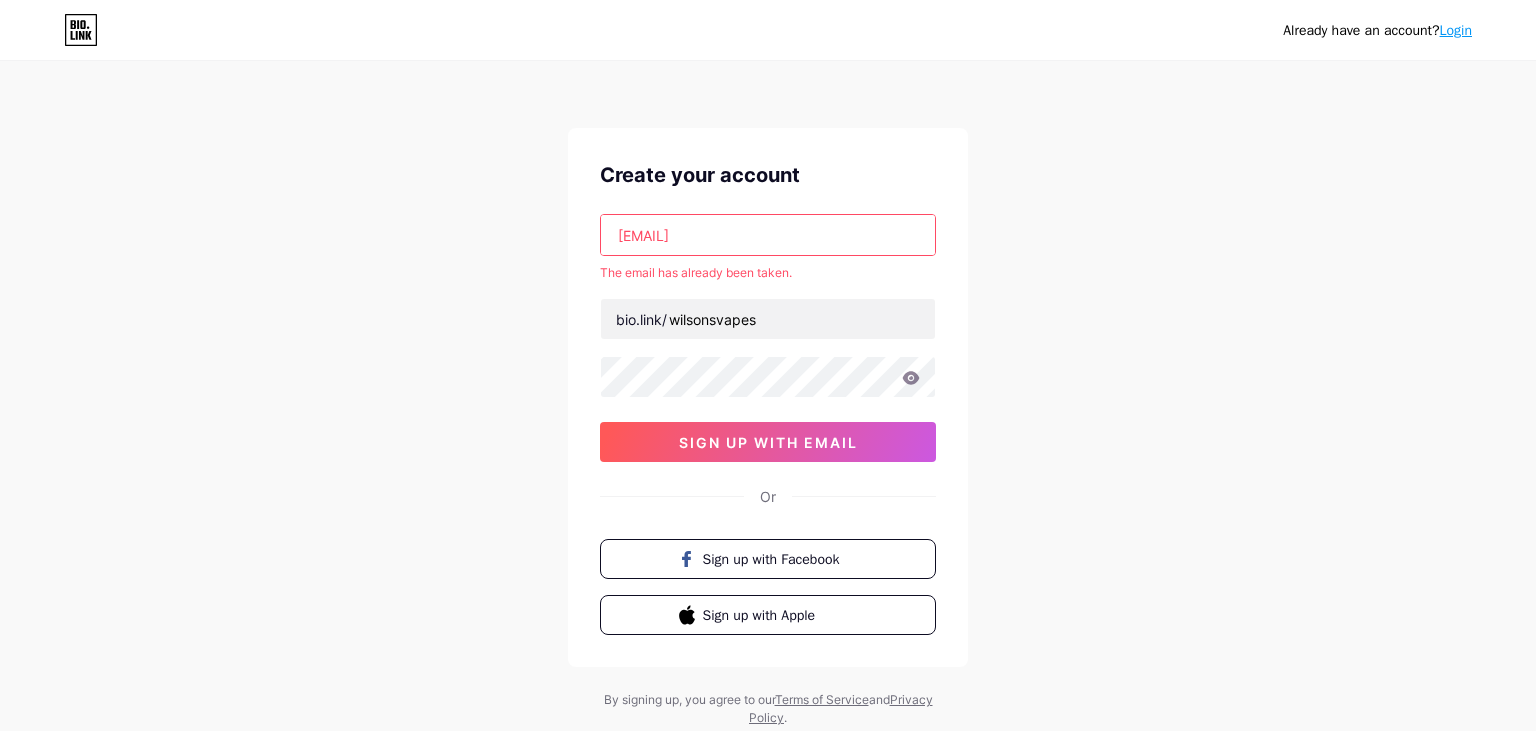 click on "Login" at bounding box center (1456, 30) 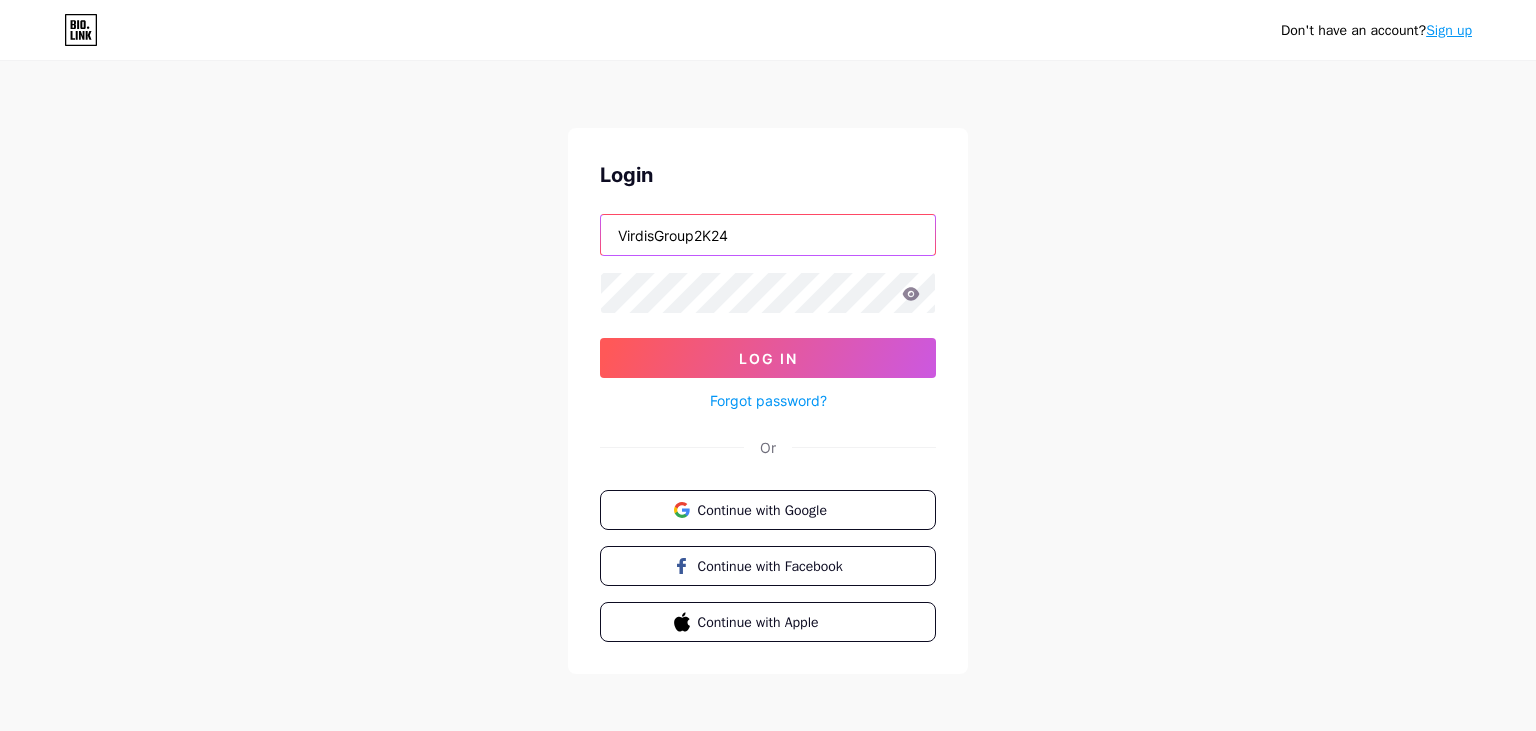 drag, startPoint x: 746, startPoint y: 241, endPoint x: 601, endPoint y: 234, distance: 145.16887 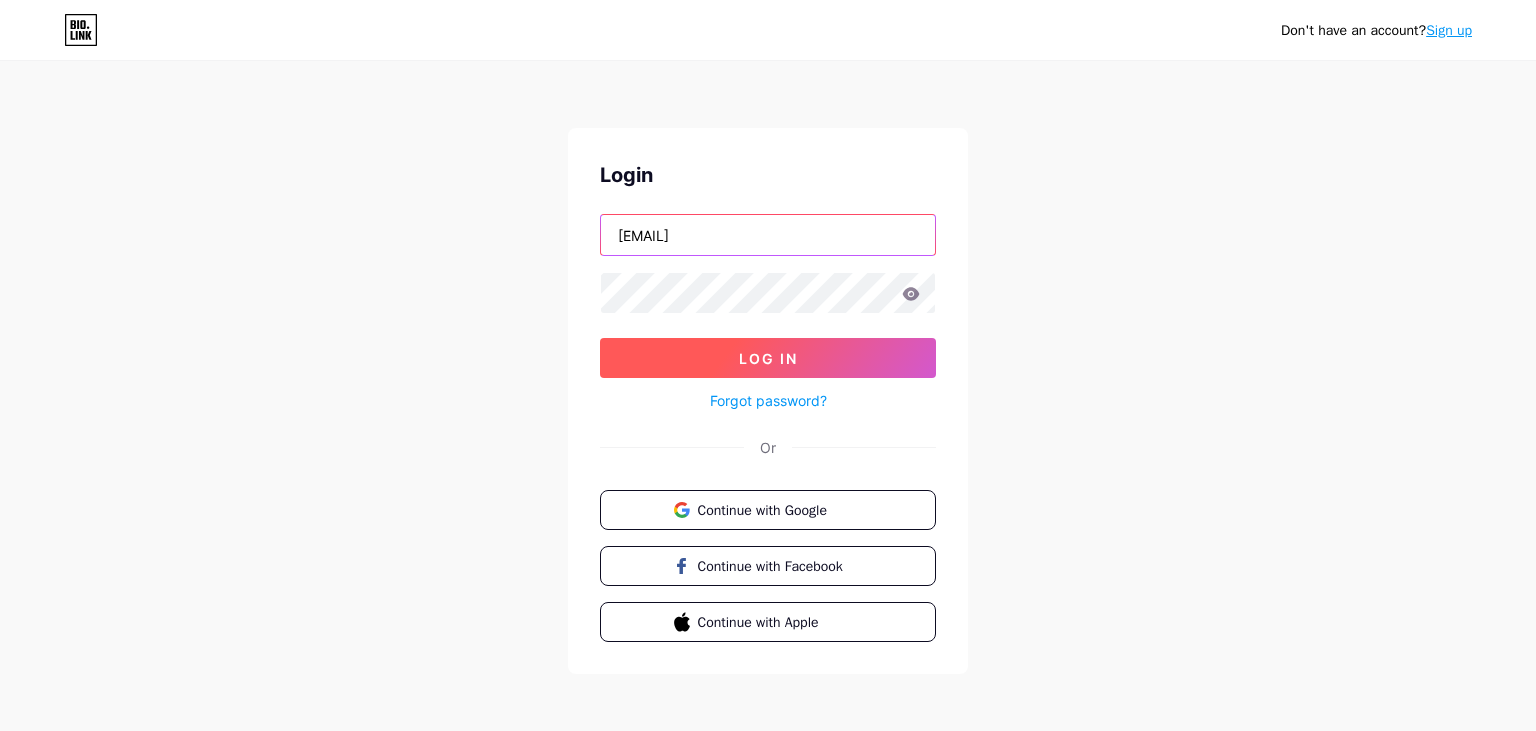 type on "[EMAIL]" 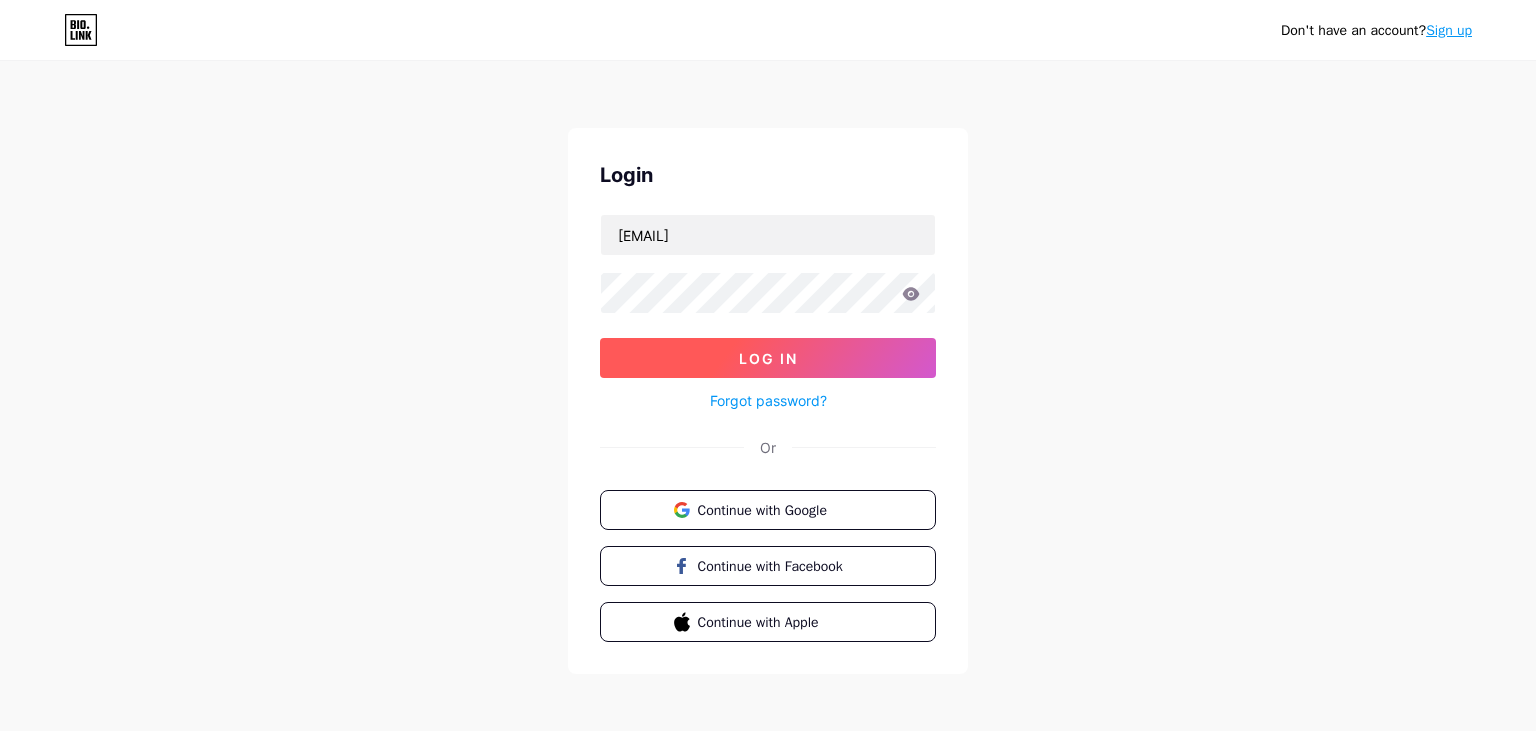 click on "Log In" at bounding box center (768, 358) 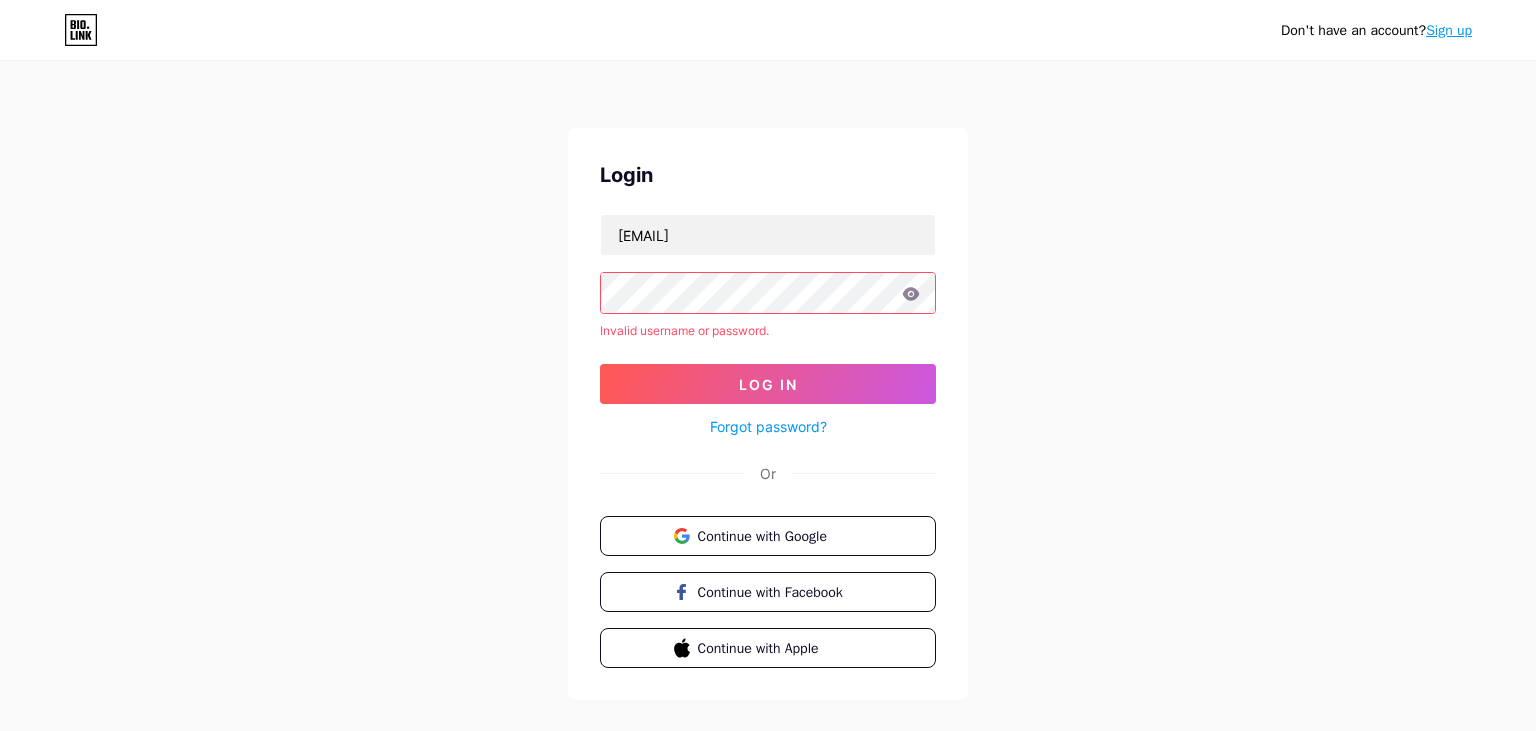 click on "Forgot password?" at bounding box center [768, 426] 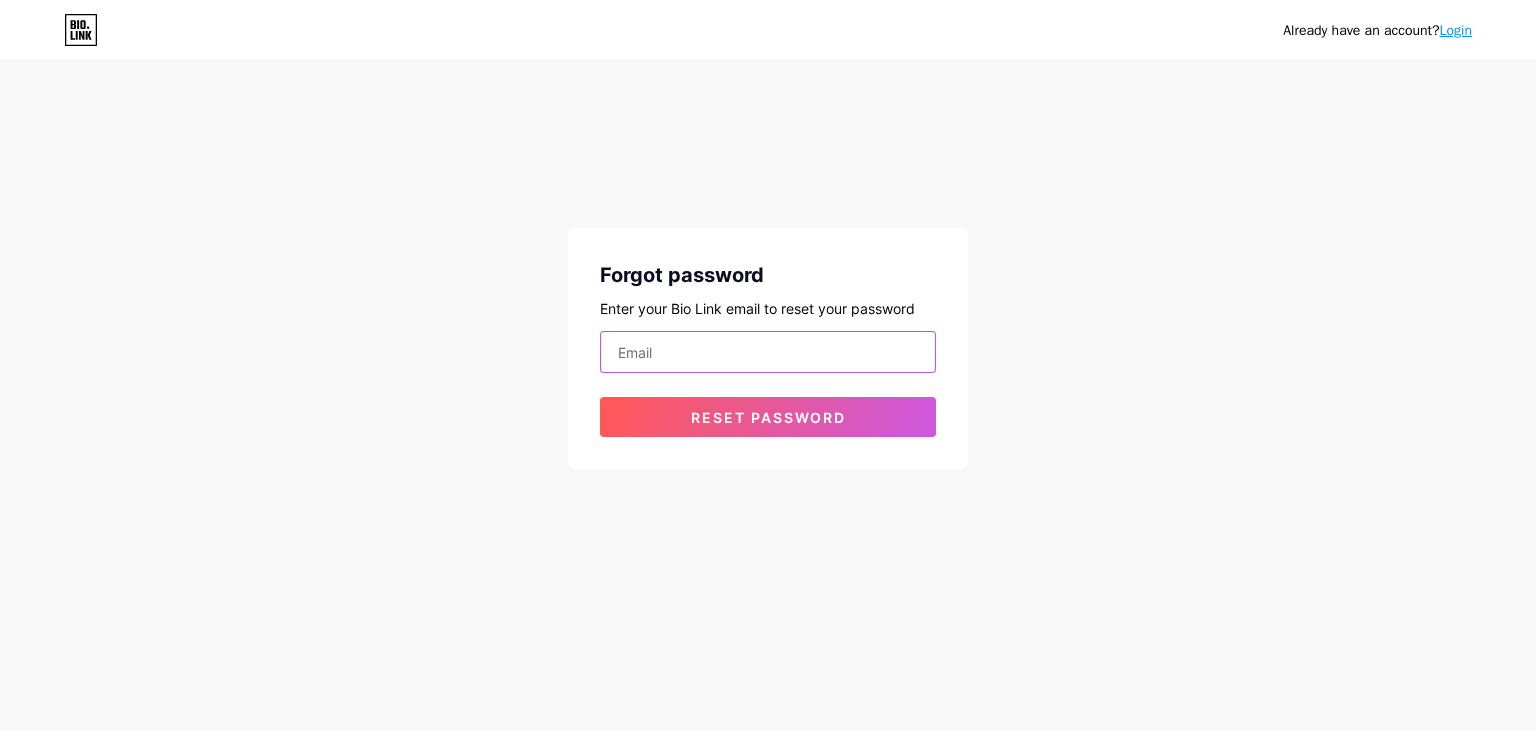 click at bounding box center (768, 352) 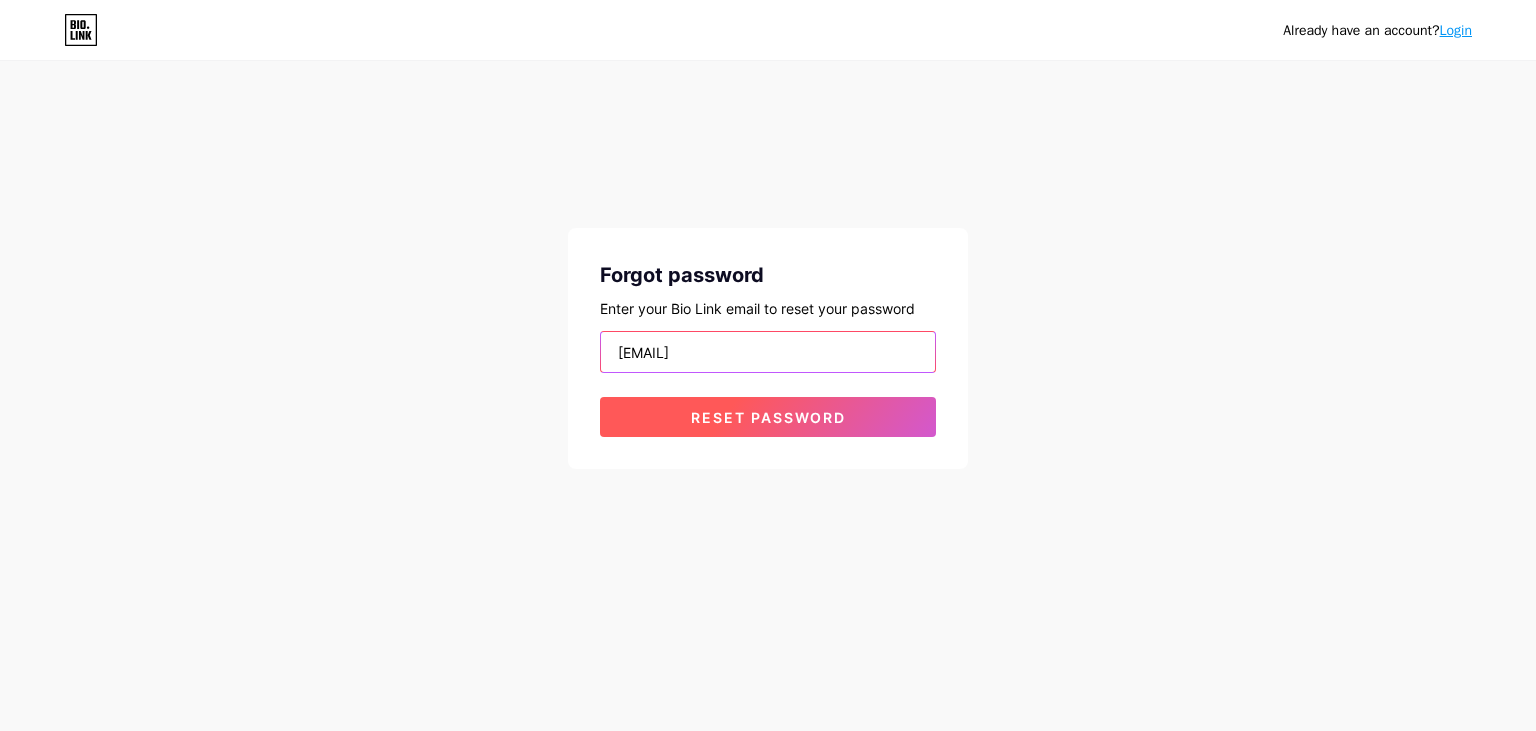 type on "[EMAIL]" 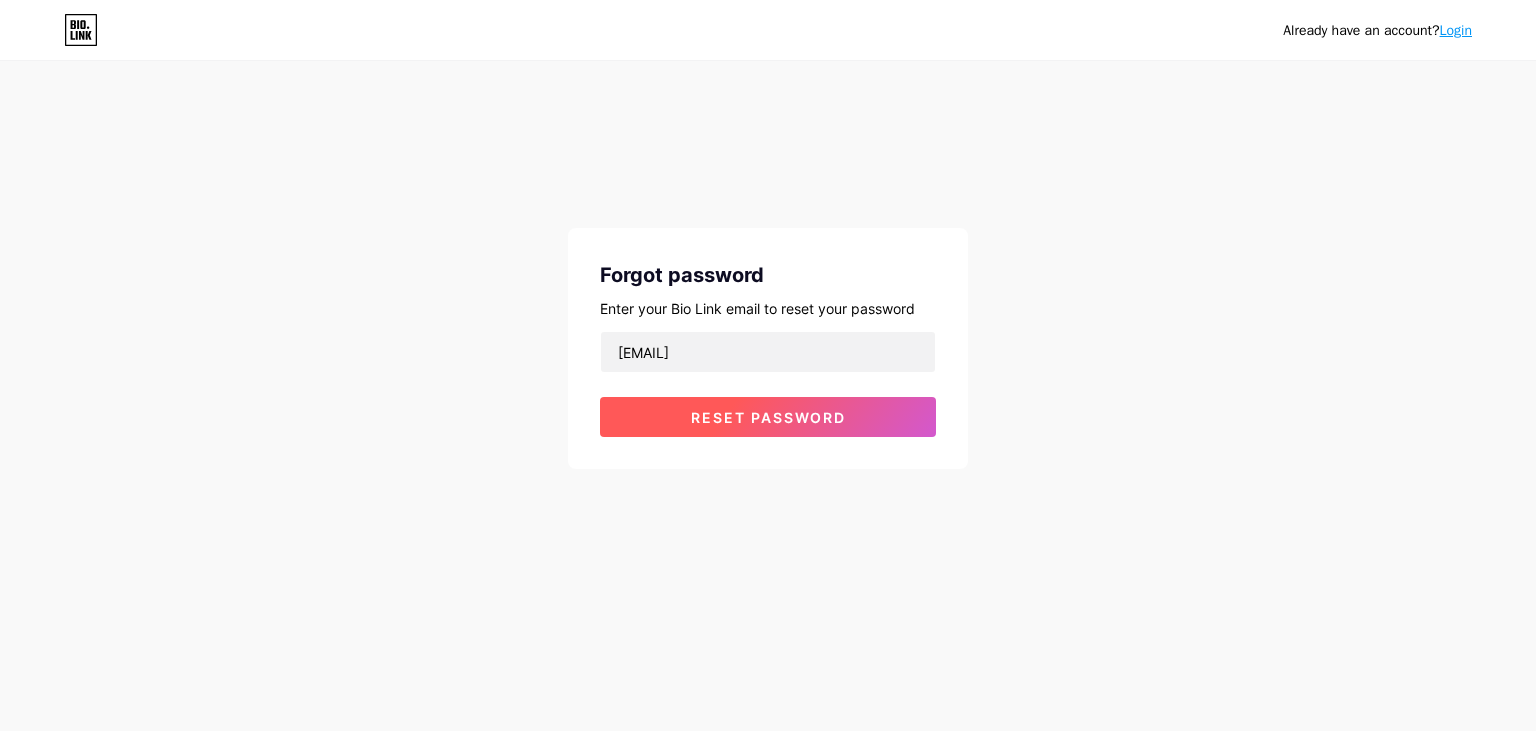 click on "Reset password" at bounding box center [768, 417] 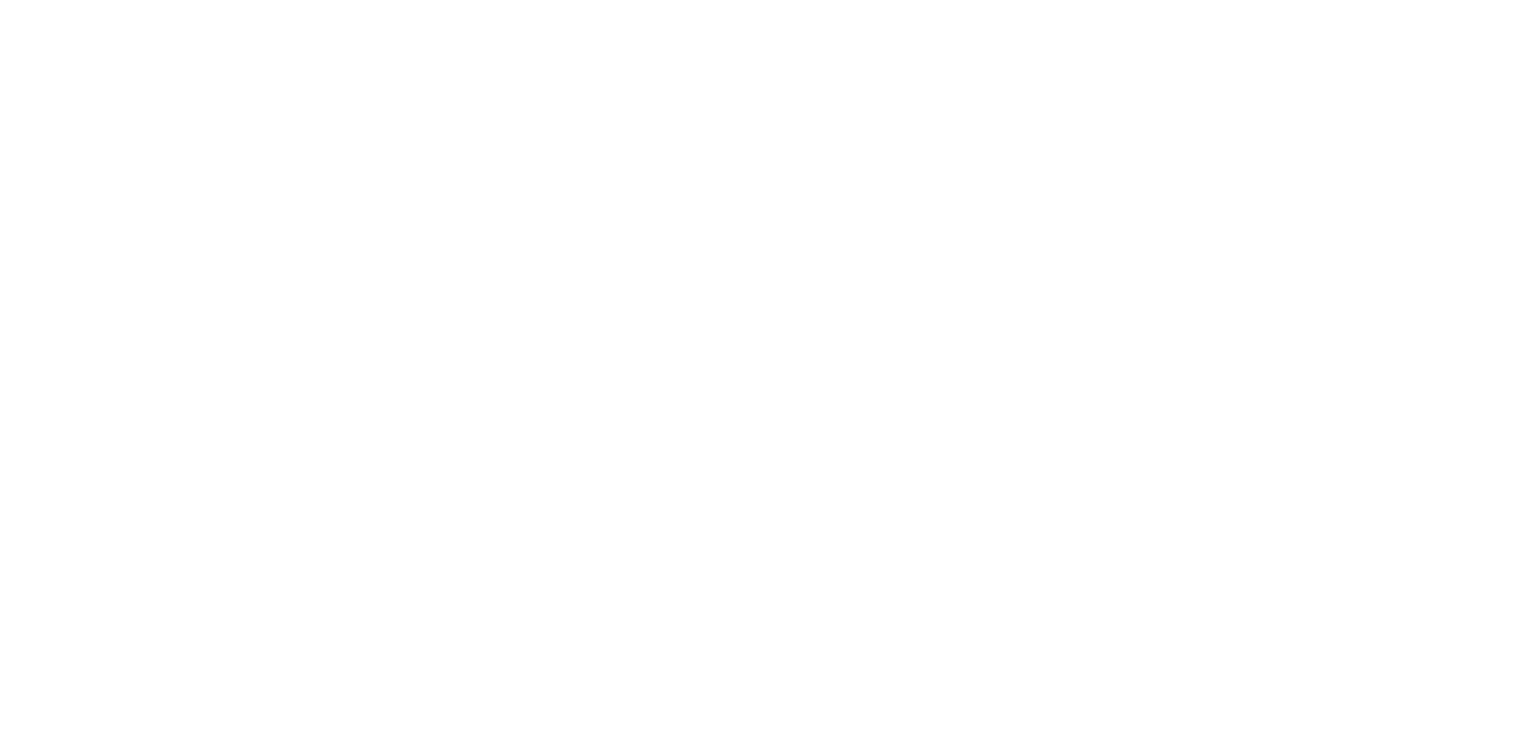 scroll, scrollTop: 0, scrollLeft: 0, axis: both 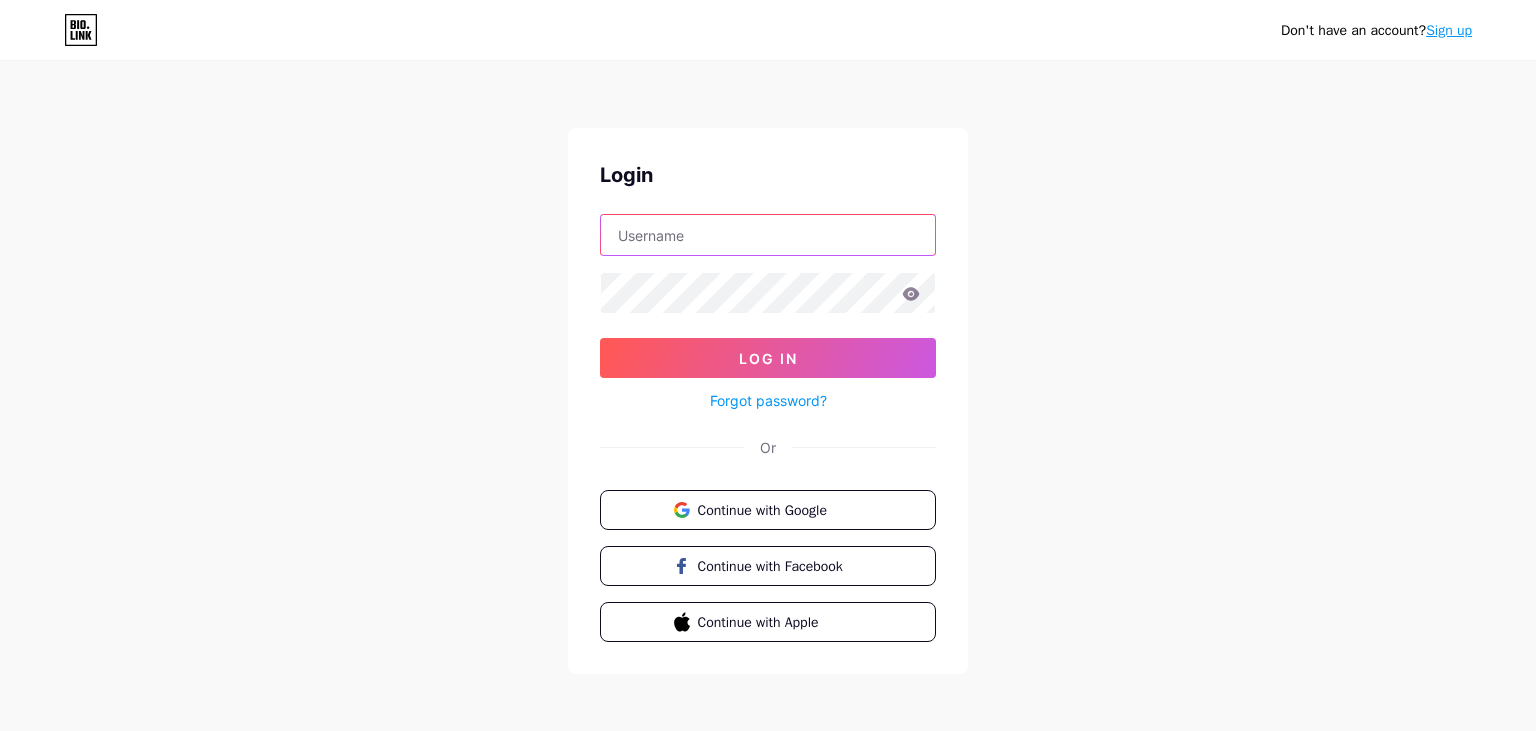 click at bounding box center (768, 235) 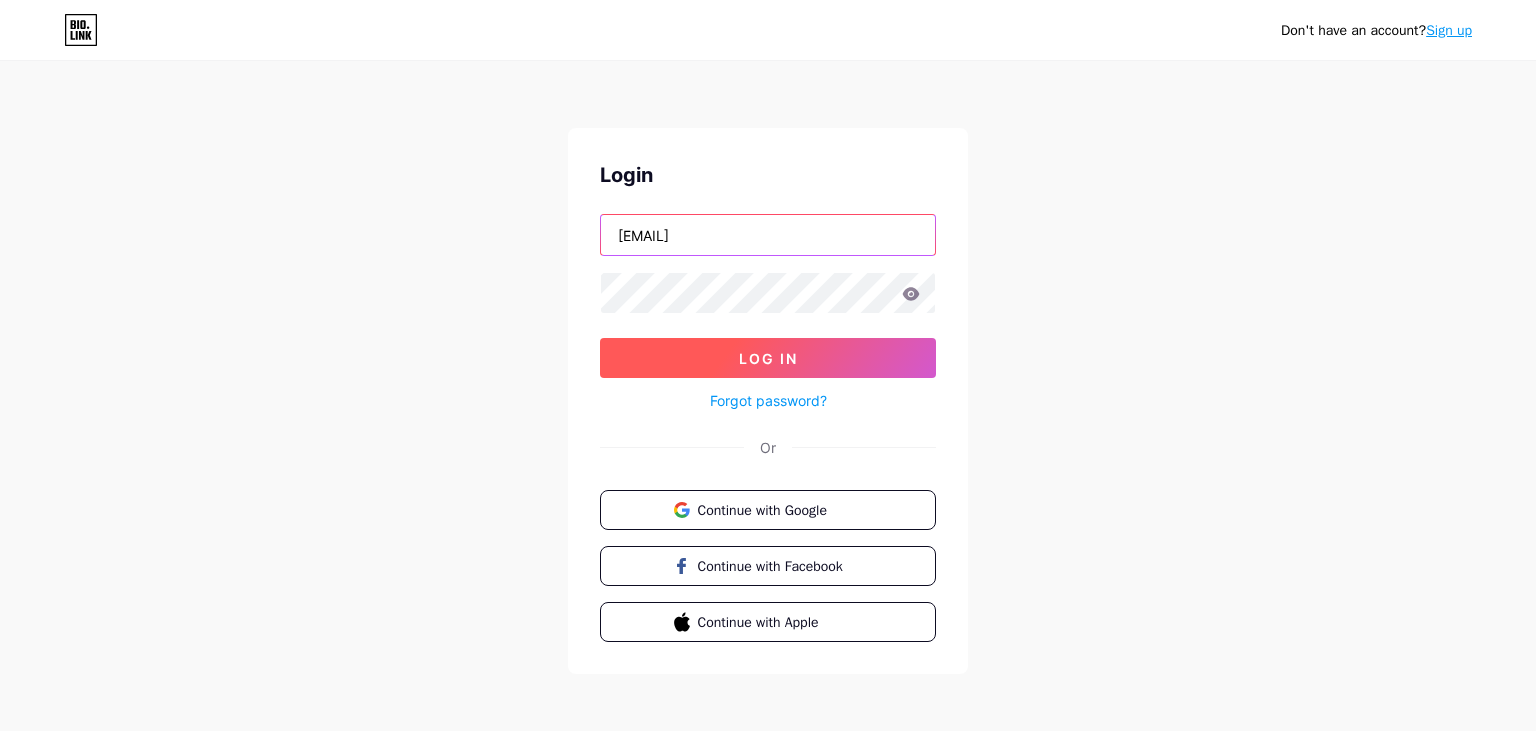type on "[EMAIL]" 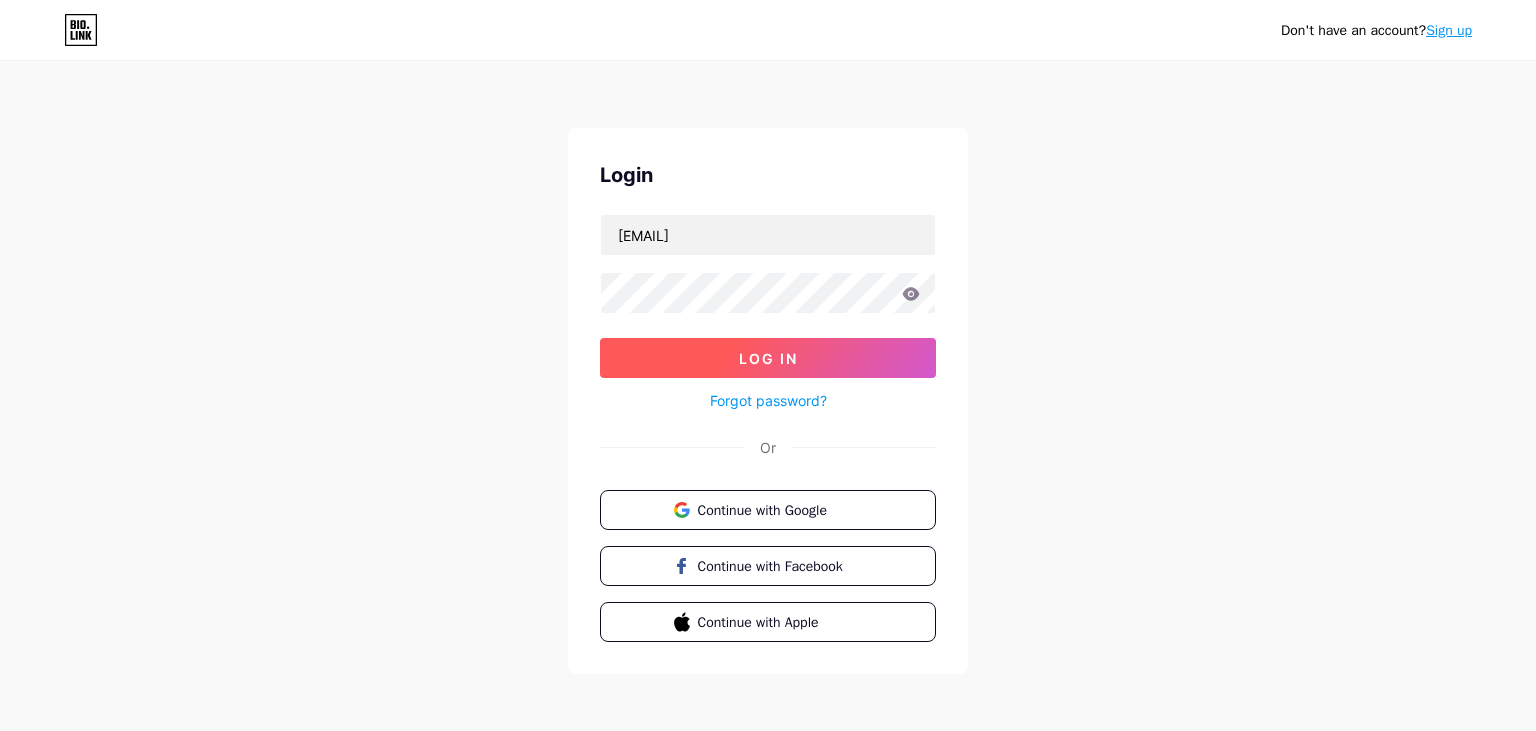 click on "Log In" at bounding box center (768, 358) 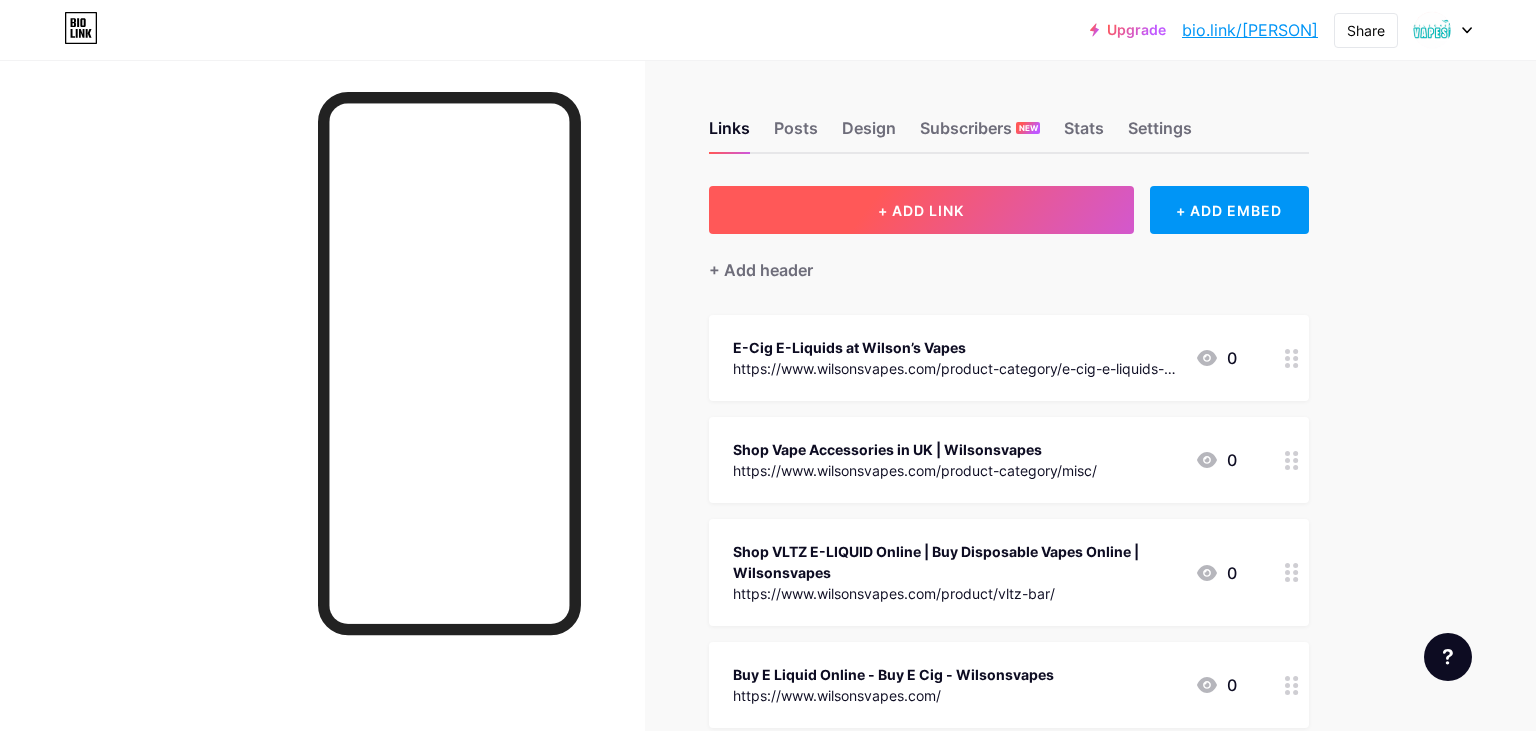 click on "+ ADD LINK" at bounding box center [921, 210] 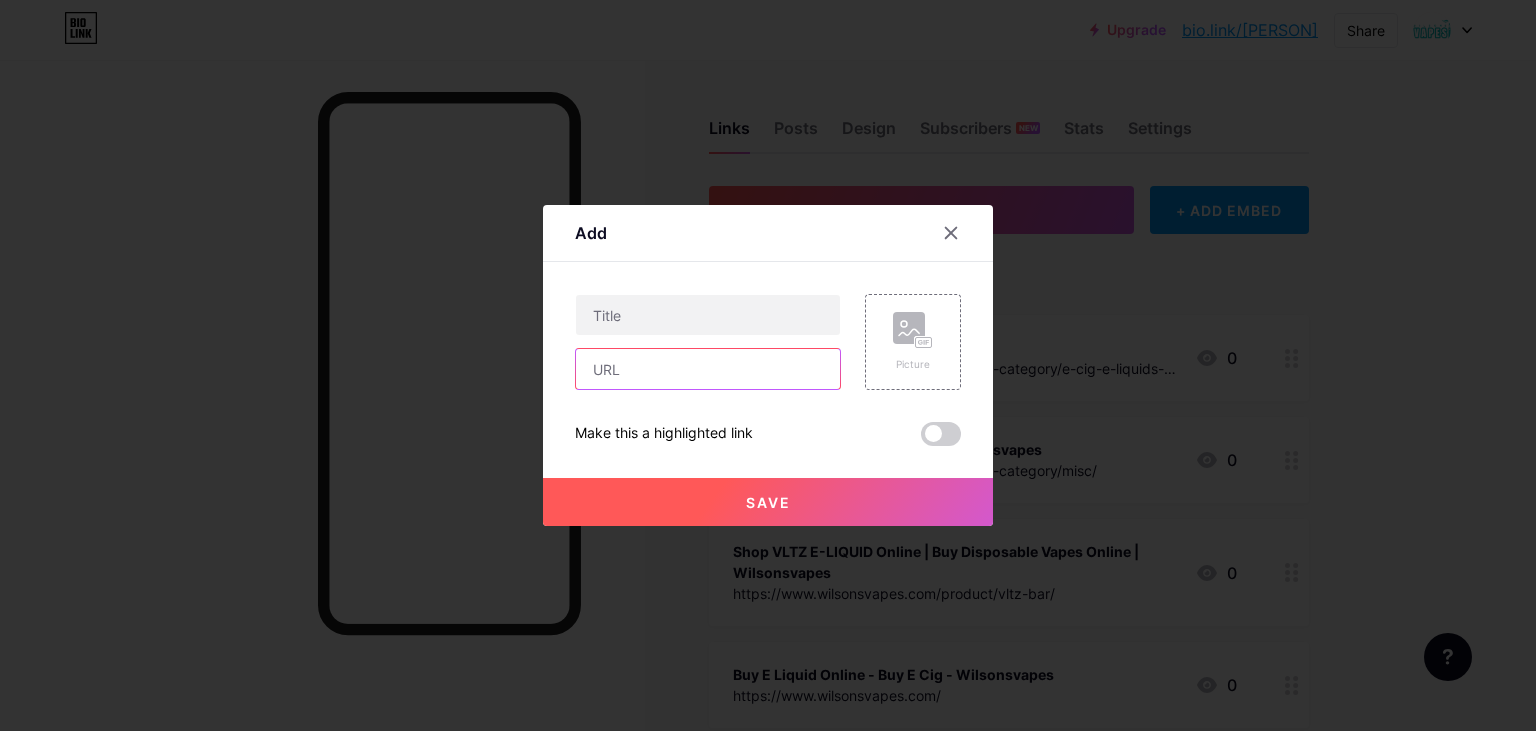 click at bounding box center (708, 369) 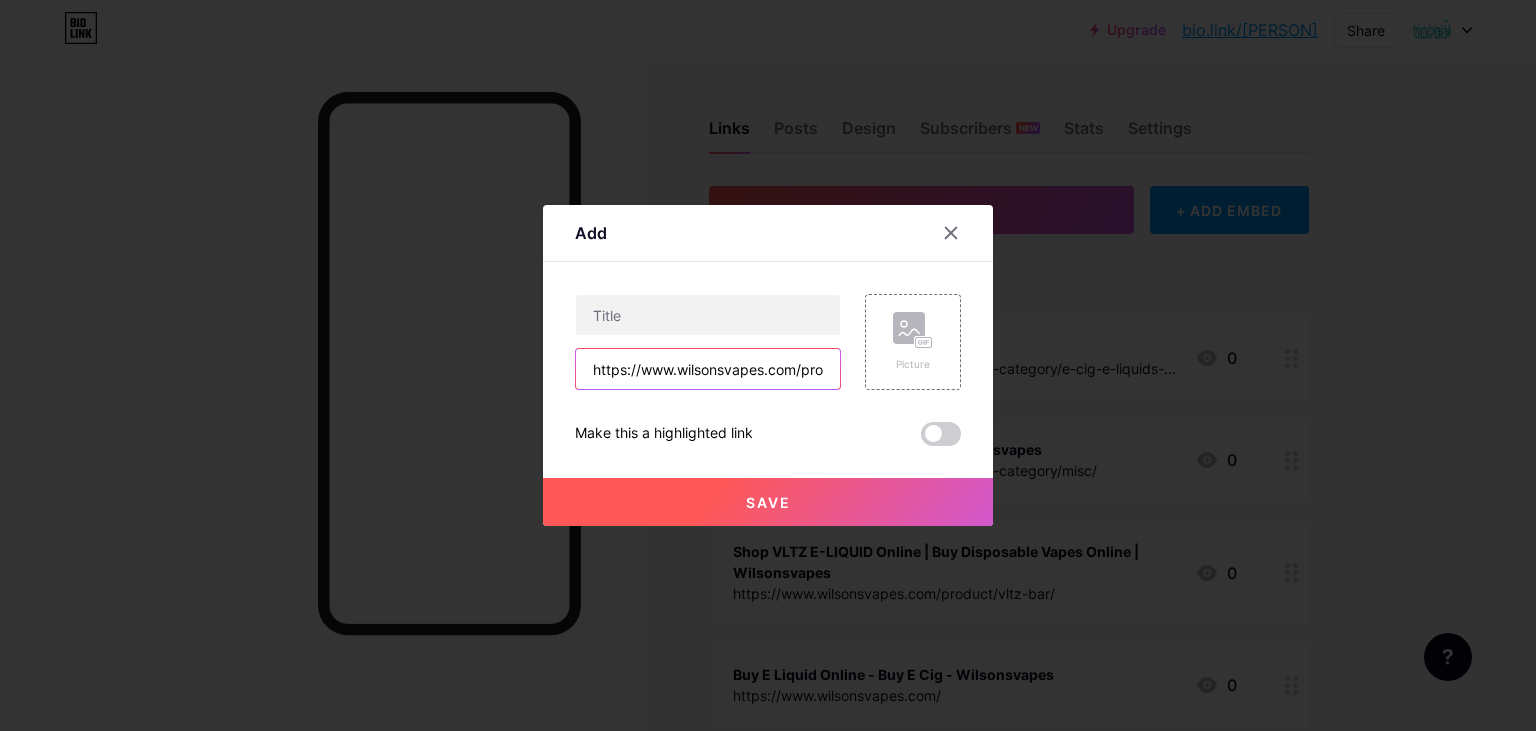 scroll, scrollTop: 0, scrollLeft: 141, axis: horizontal 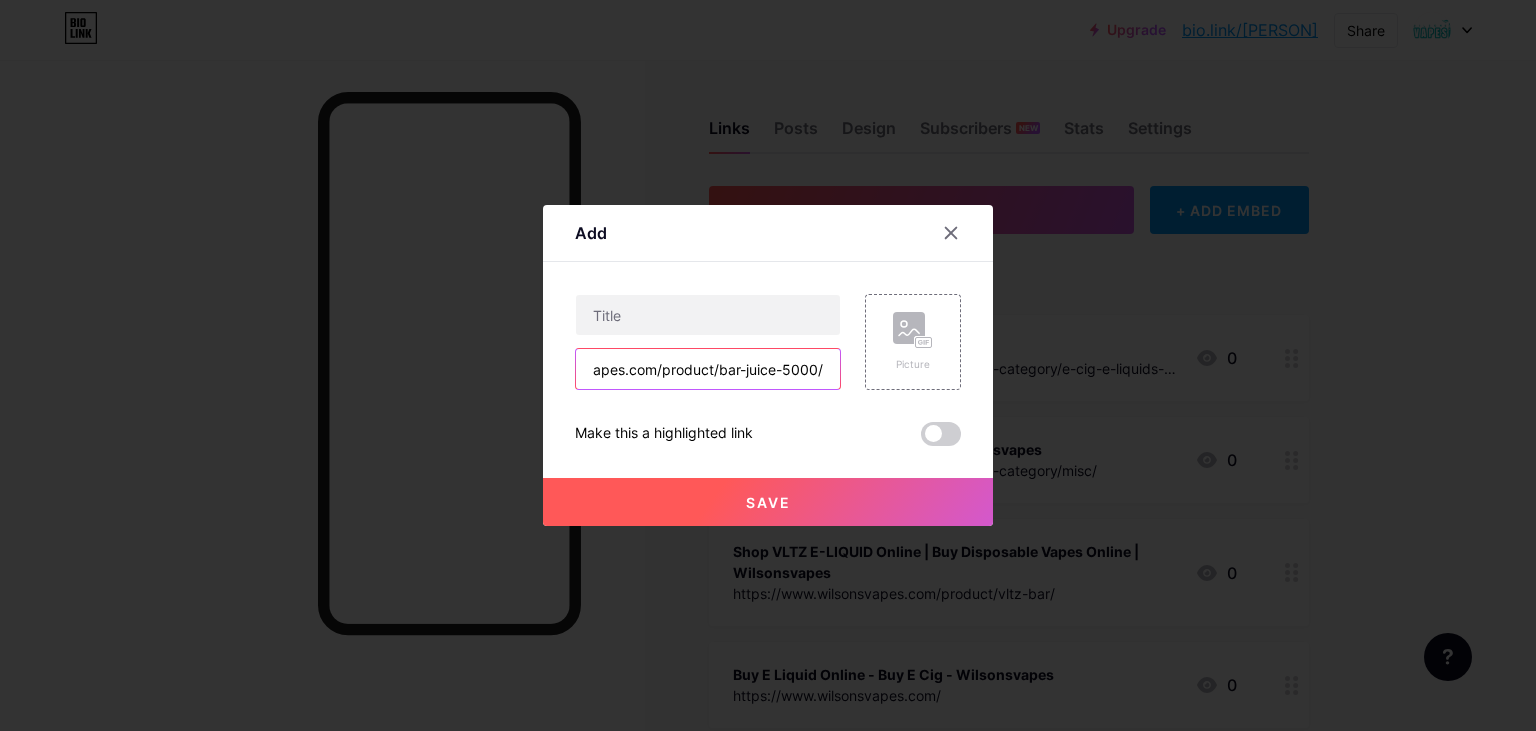 type on "https://www.wilsonsvapes.com/product/bar-juice-5000/" 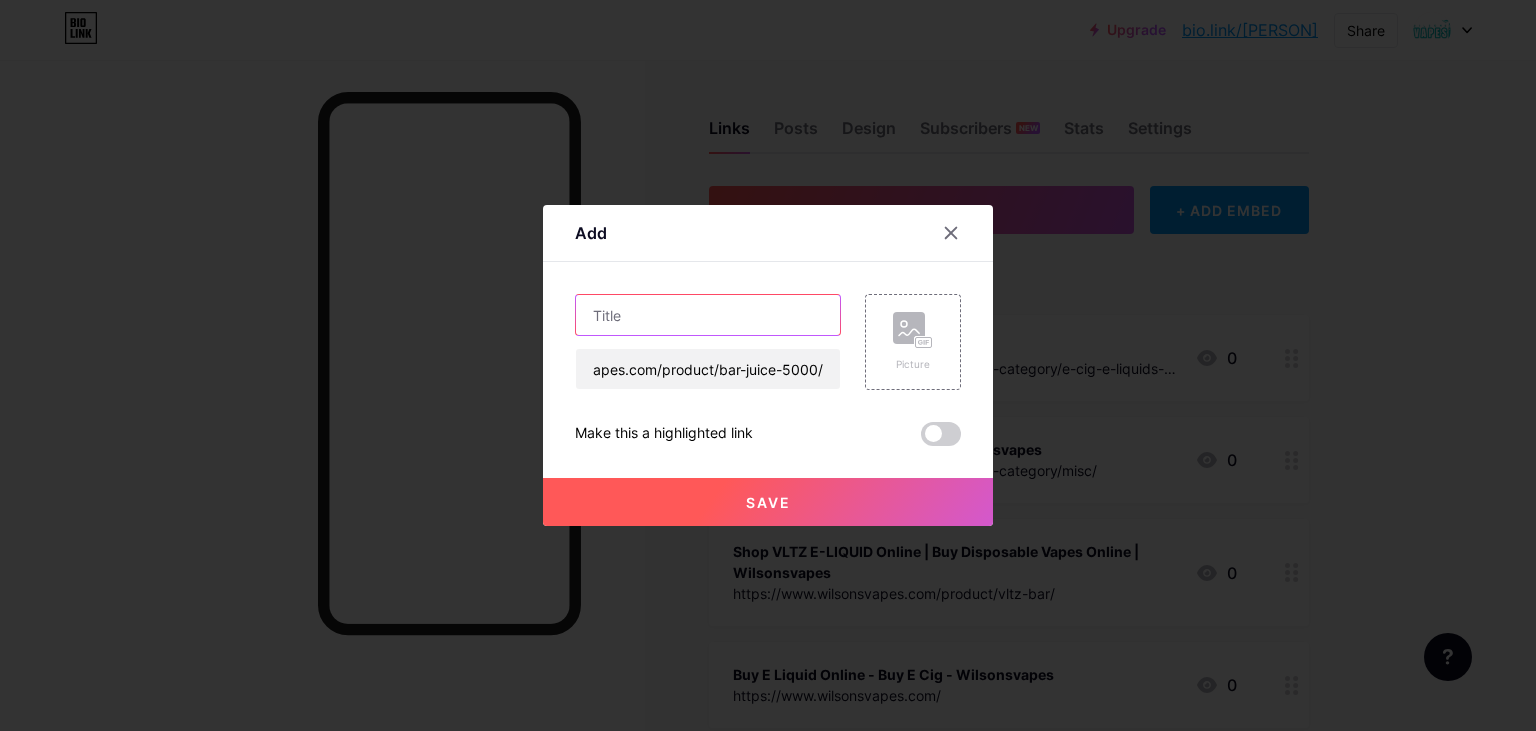click at bounding box center (708, 315) 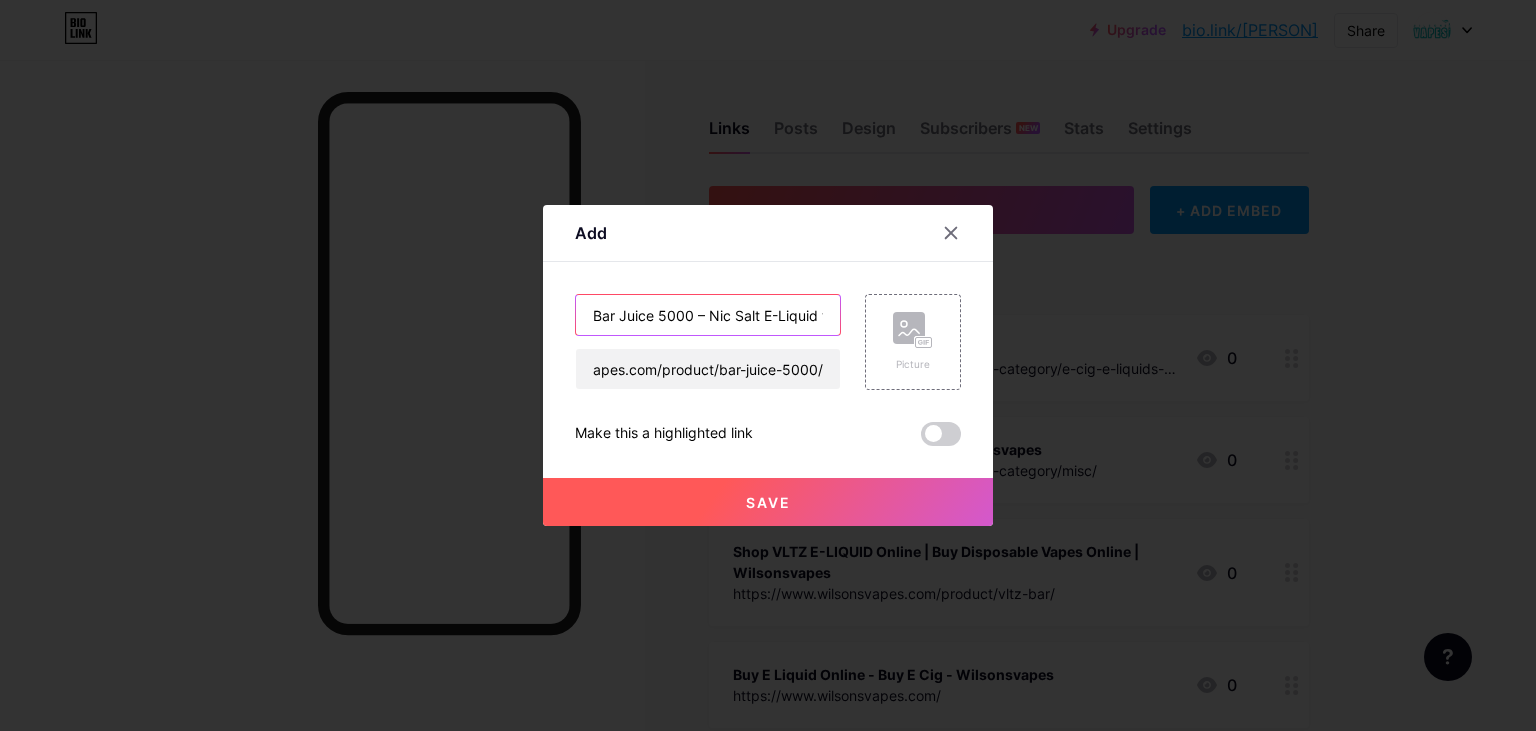 scroll, scrollTop: 0, scrollLeft: 208, axis: horizontal 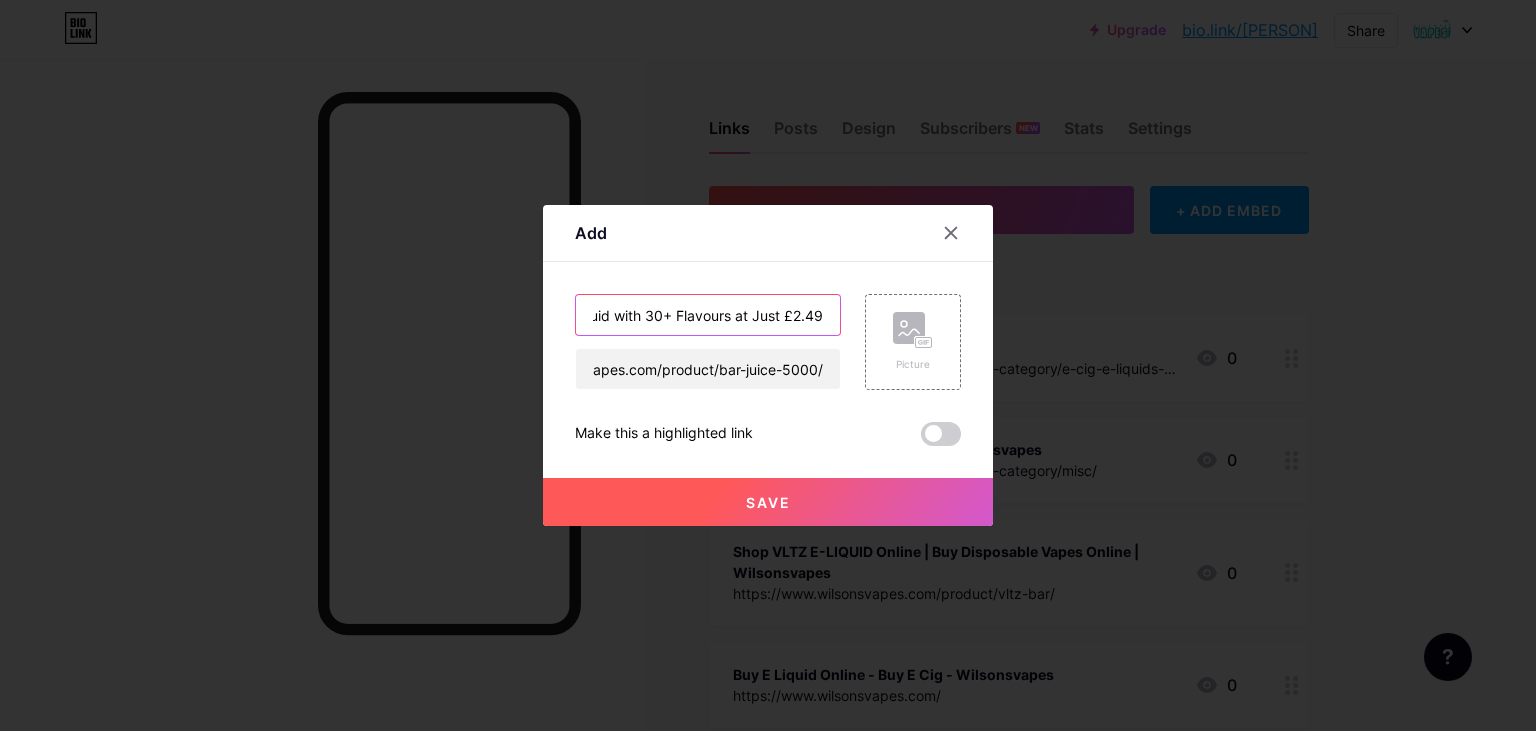 type on "Bar Juice 5000 – Nic Salt E-Liquid with 30+ Flavours at Just £2.49" 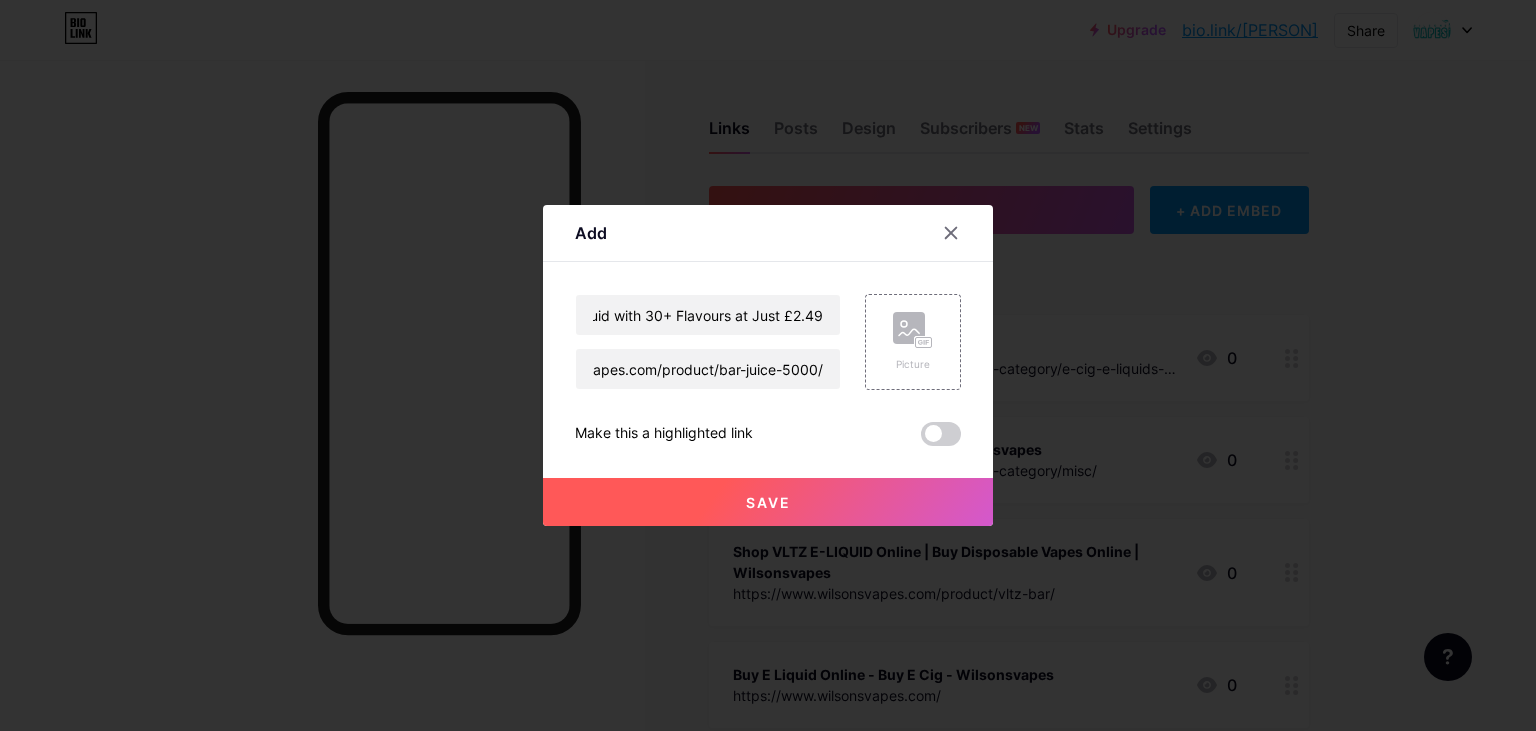 click on "Save" at bounding box center (768, 502) 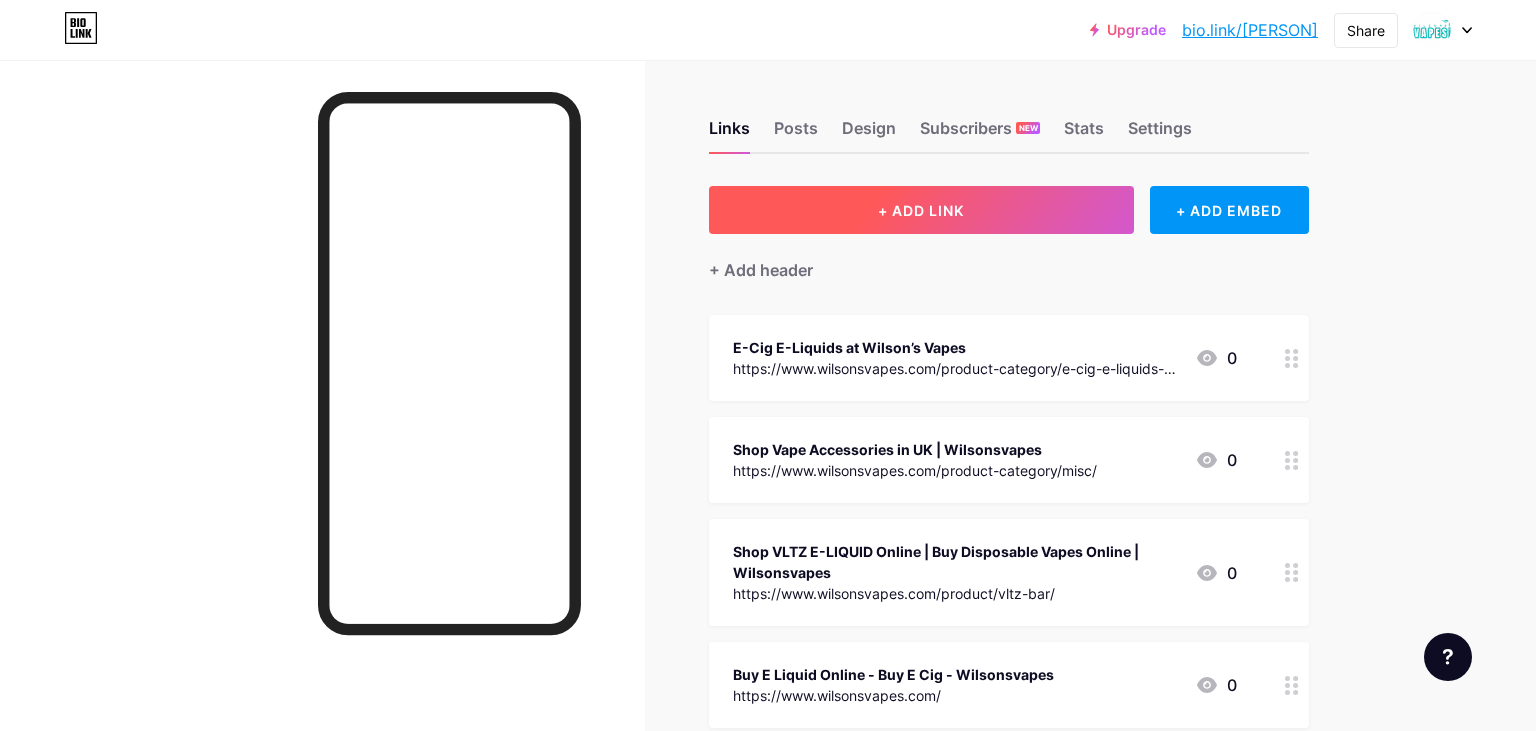 click on "+ ADD LINK" at bounding box center [921, 210] 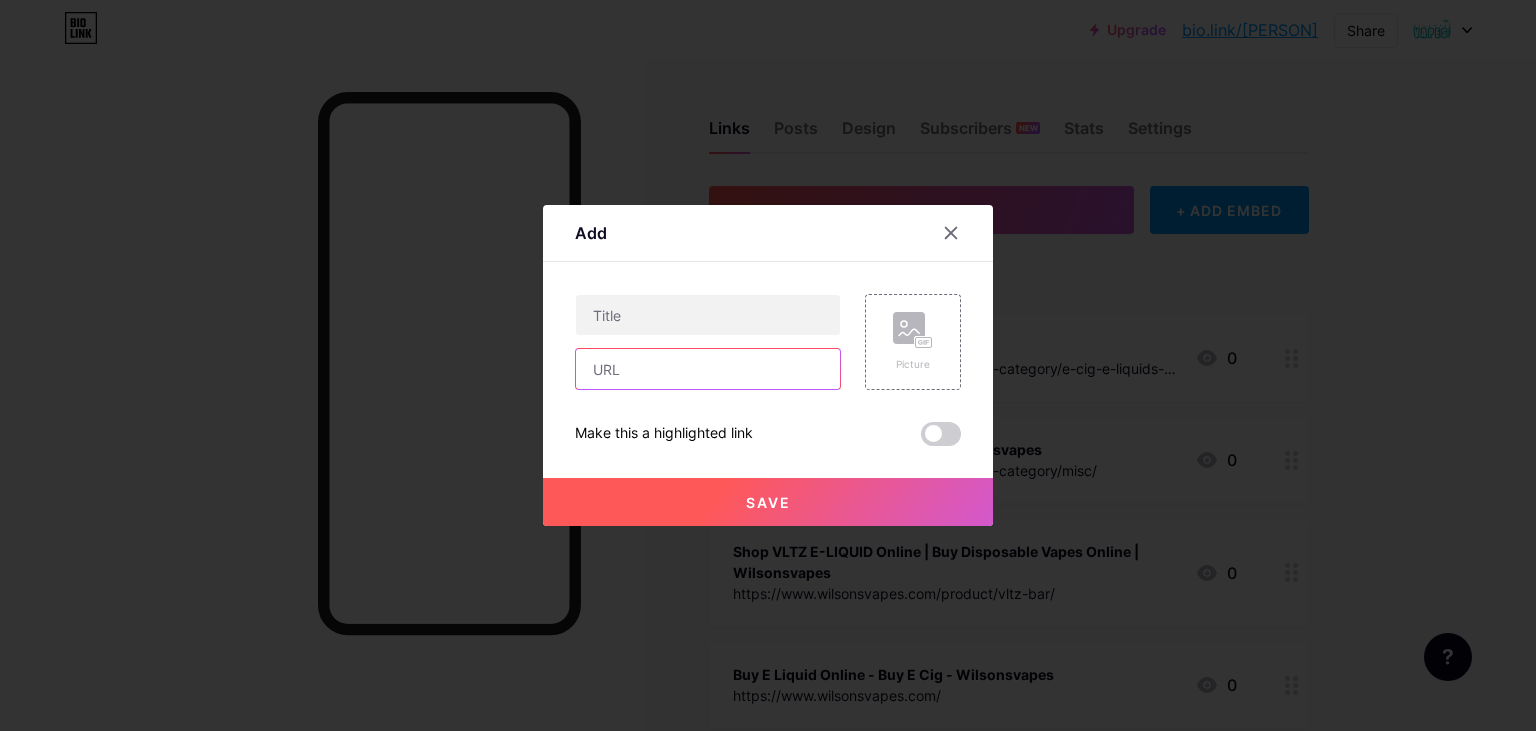 click at bounding box center [708, 369] 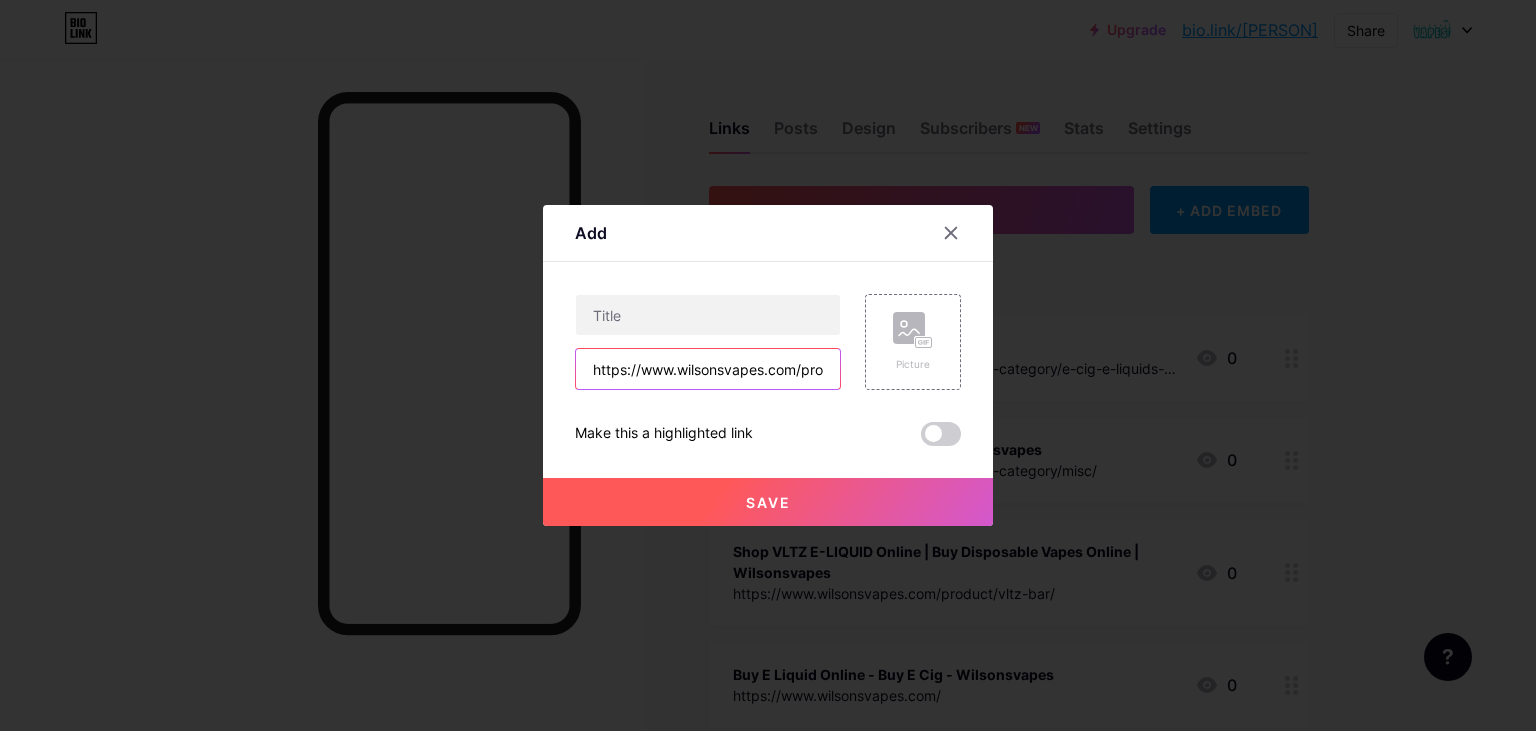 scroll, scrollTop: 0, scrollLeft: 194, axis: horizontal 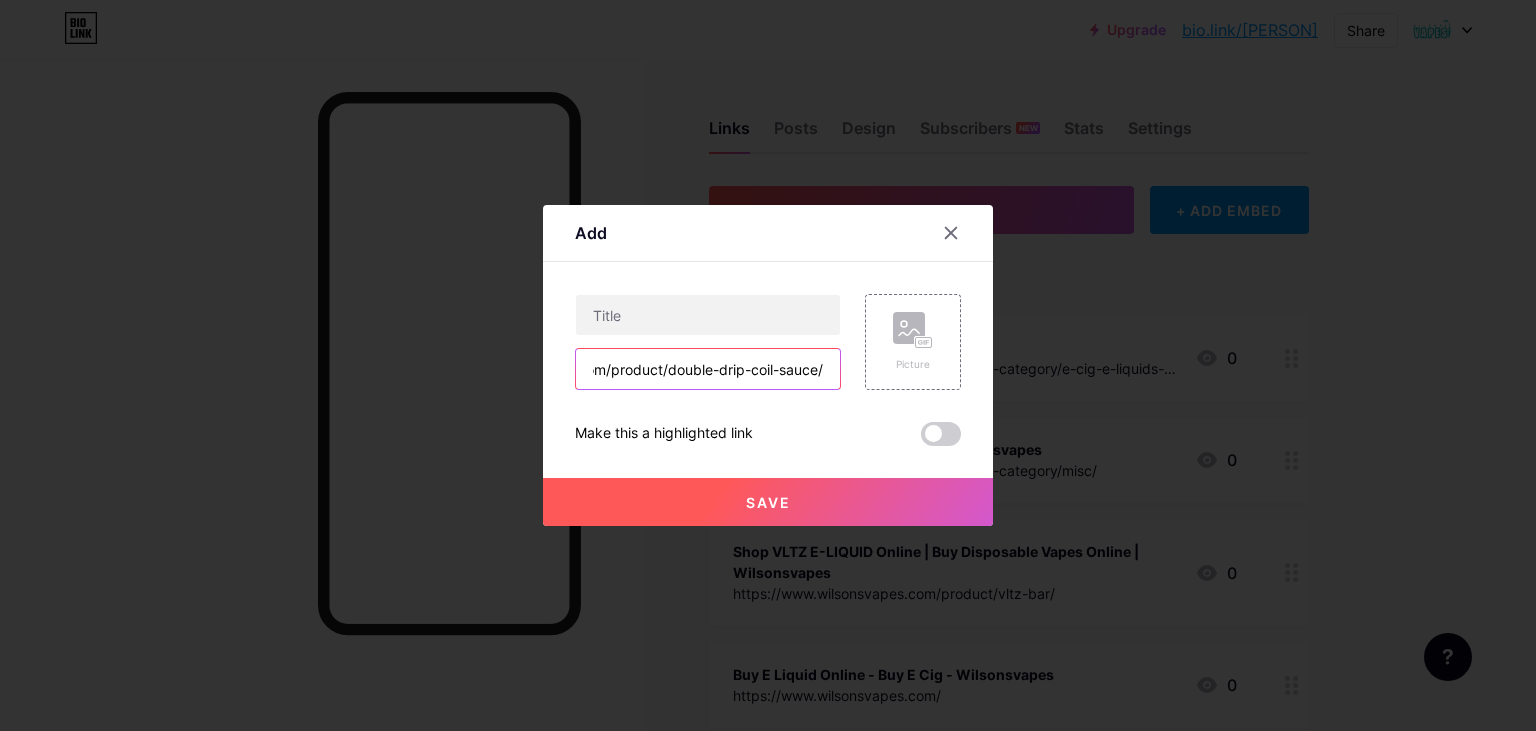 type on "https://www.wilsonsvapes.com/product/double-drip-coil-sauce/" 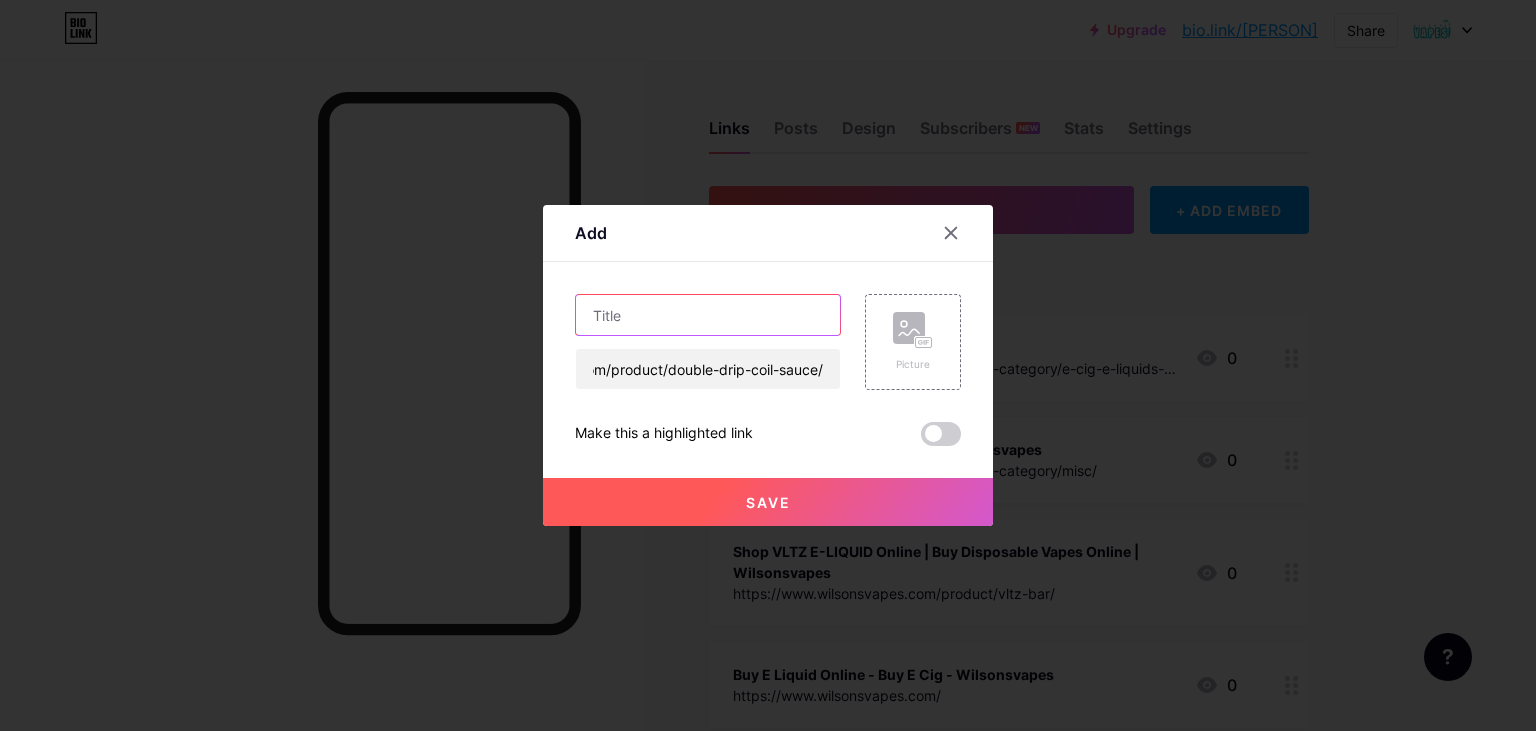 click at bounding box center [708, 315] 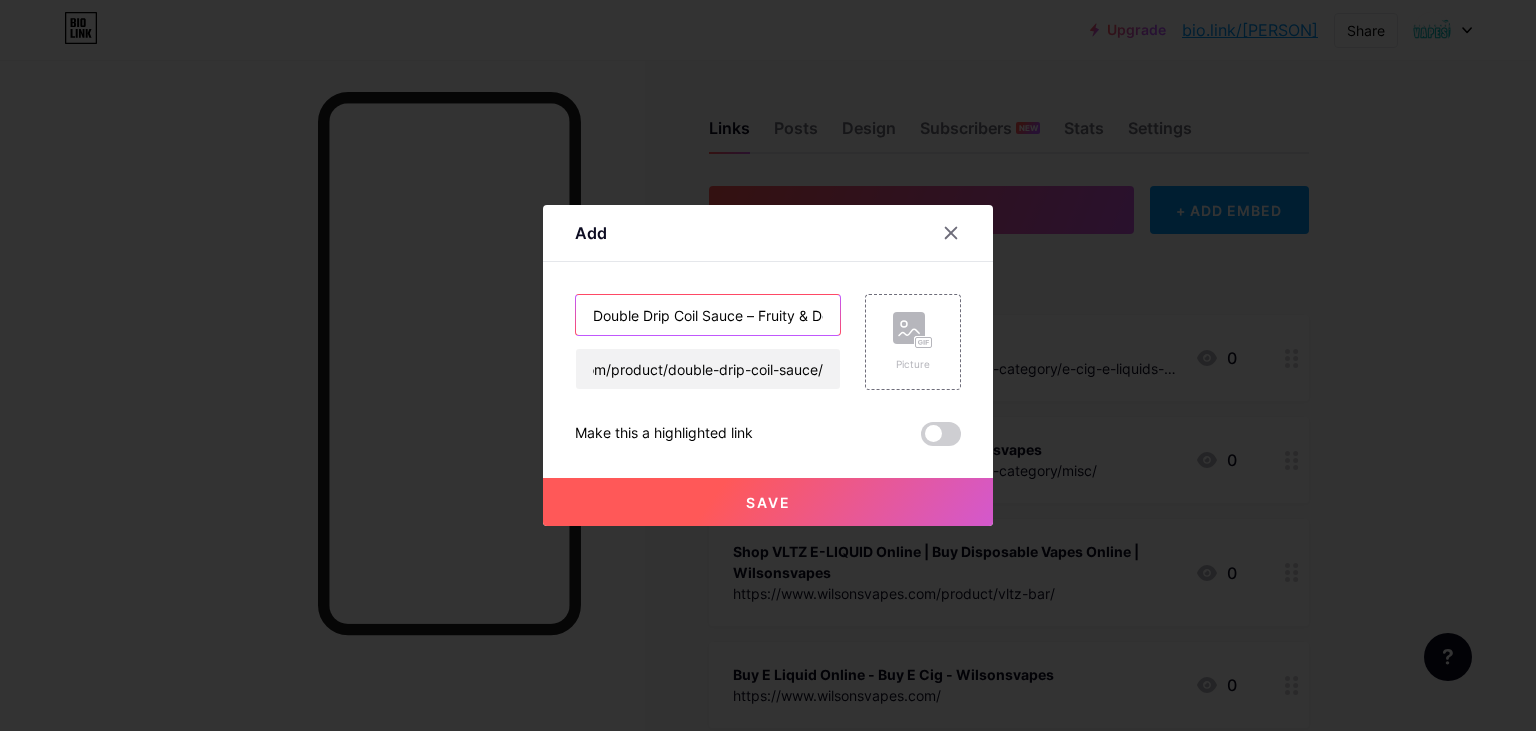 scroll, scrollTop: 0, scrollLeft: 231, axis: horizontal 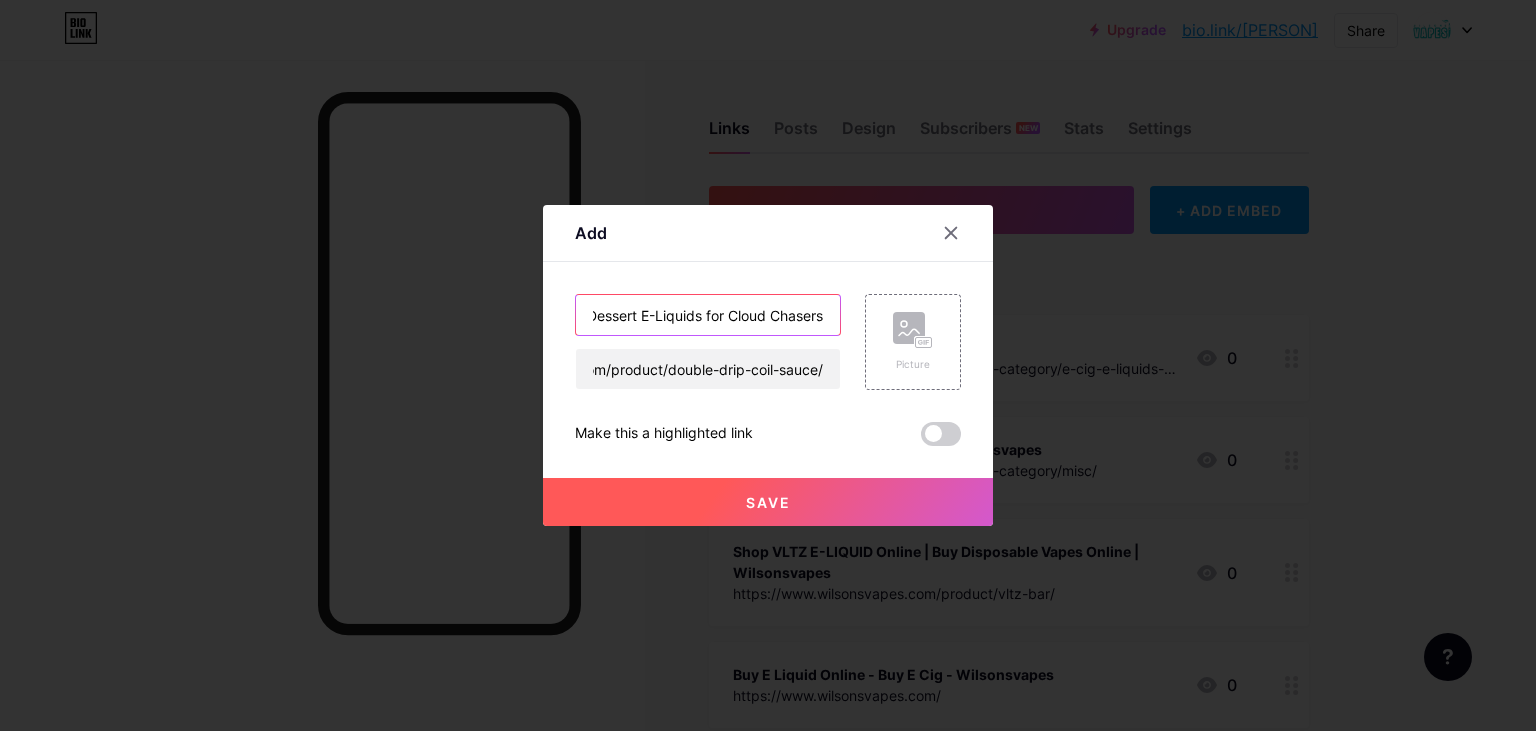 type on "Double Drip Coil Sauce – Fruity & Dessert E-Liquids for Cloud Chasers" 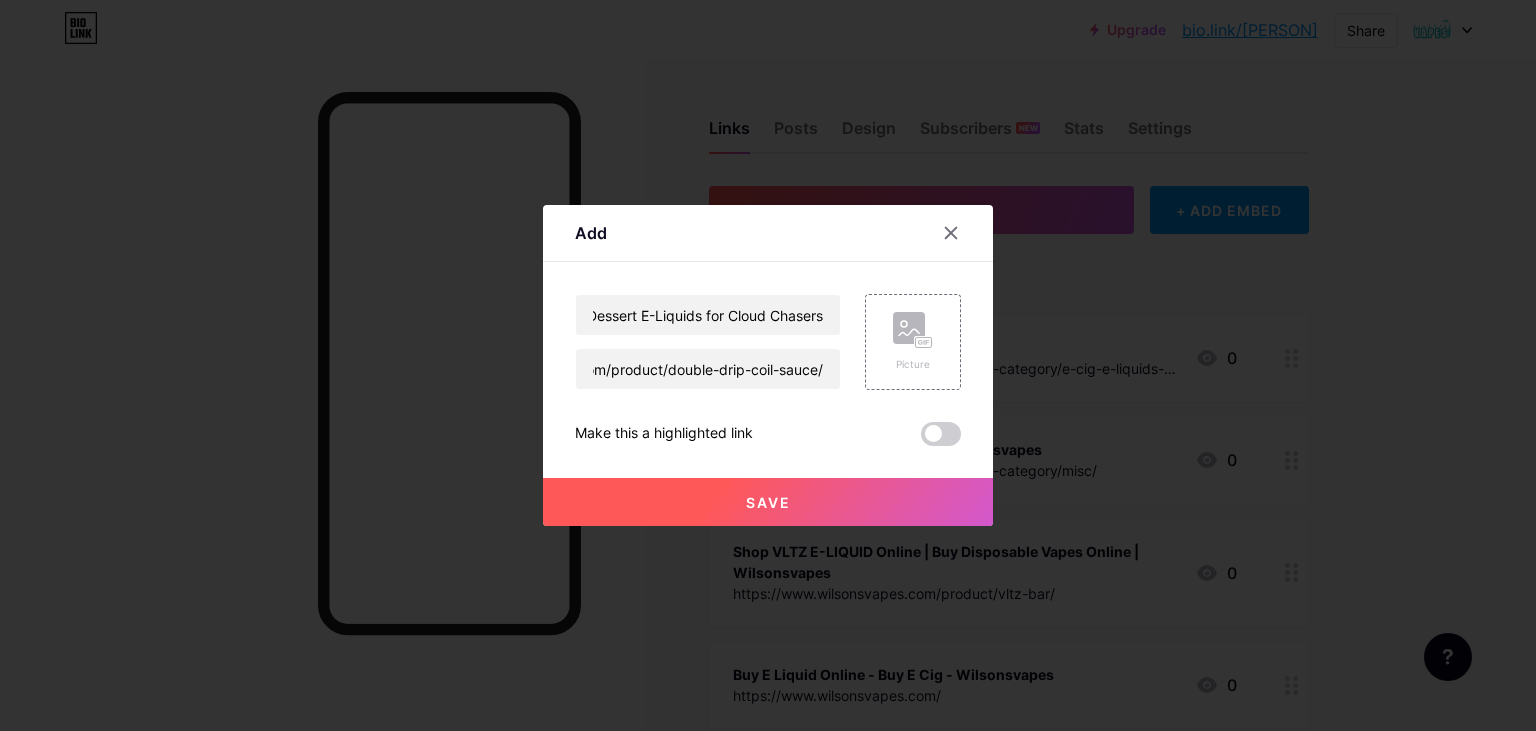 click on "Save" at bounding box center [768, 502] 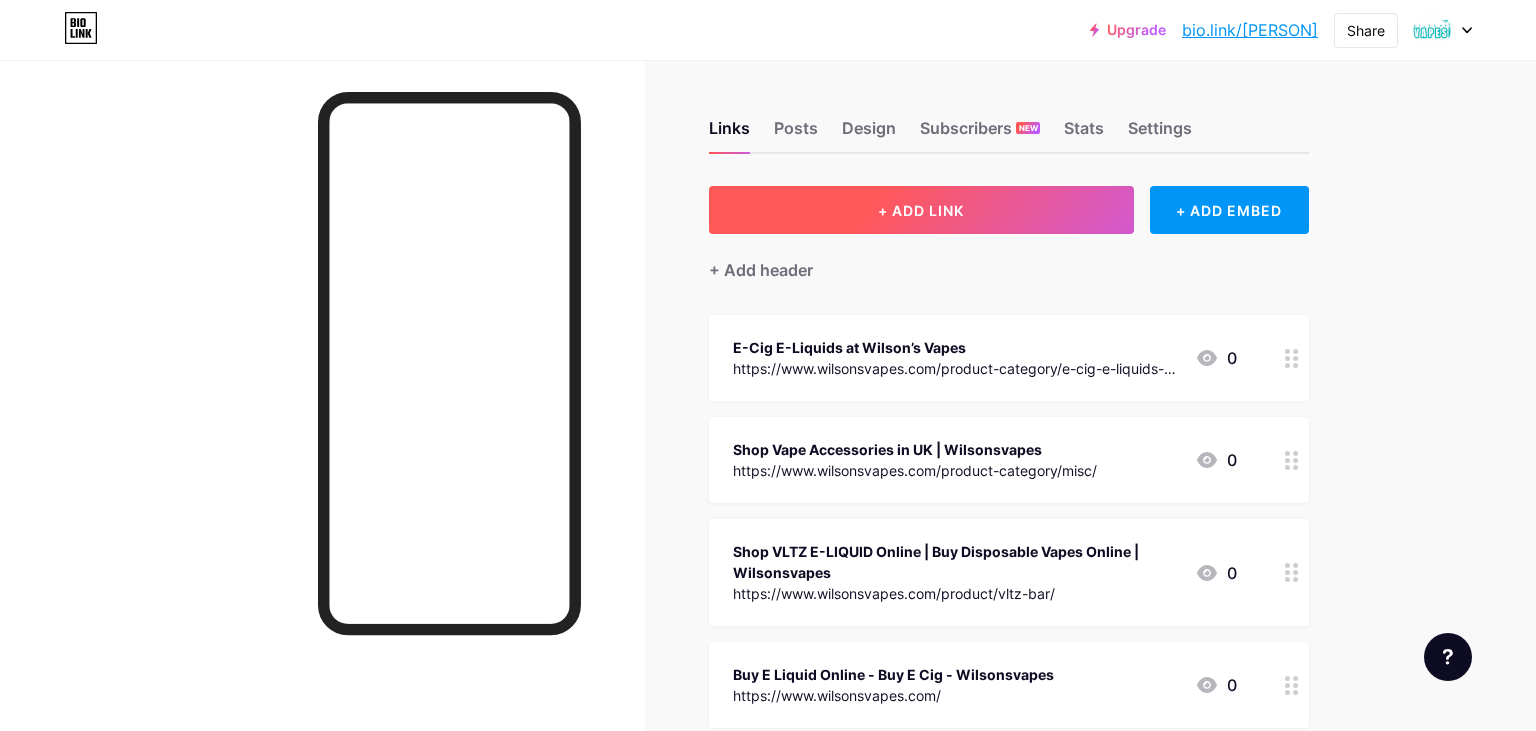 click on "+ ADD LINK" at bounding box center [921, 210] 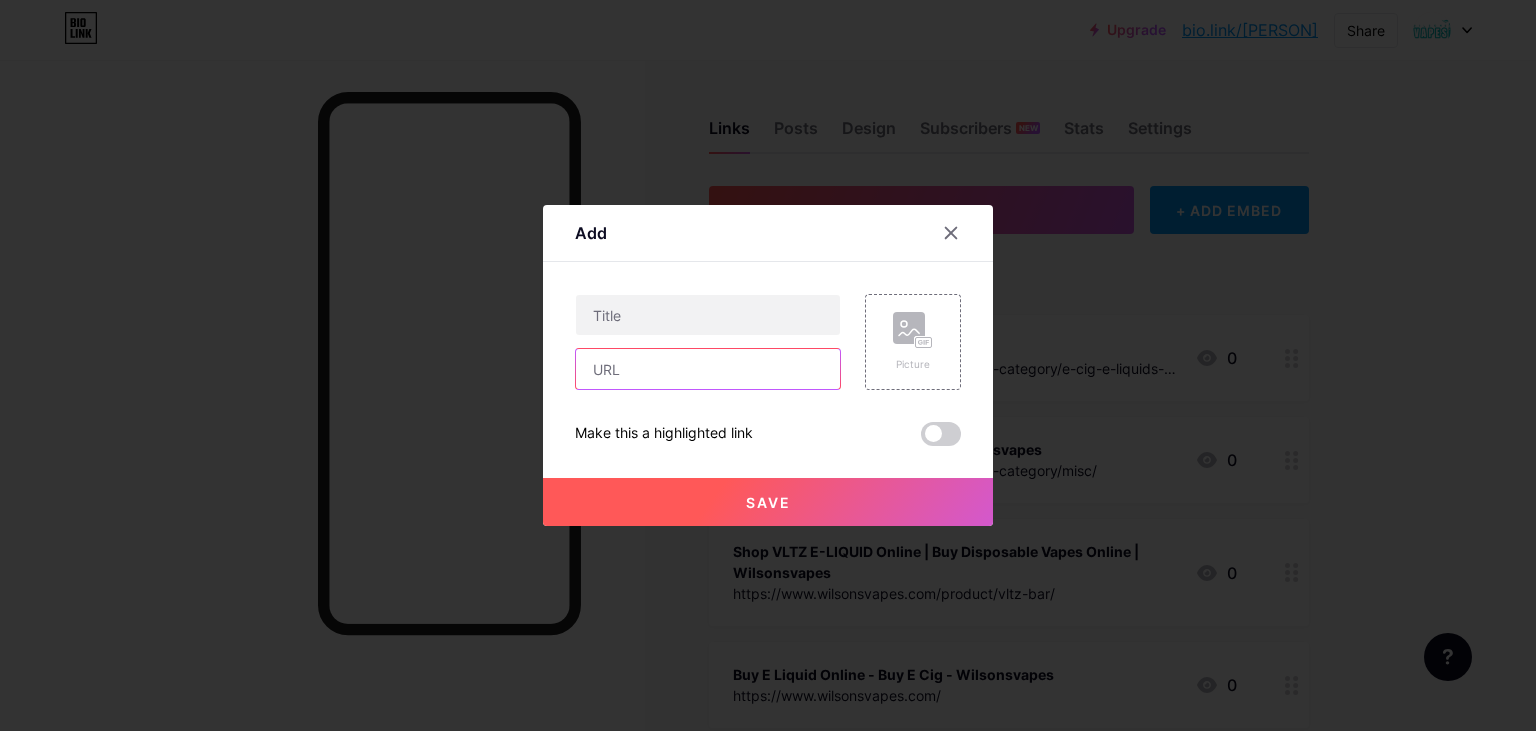 click at bounding box center [708, 369] 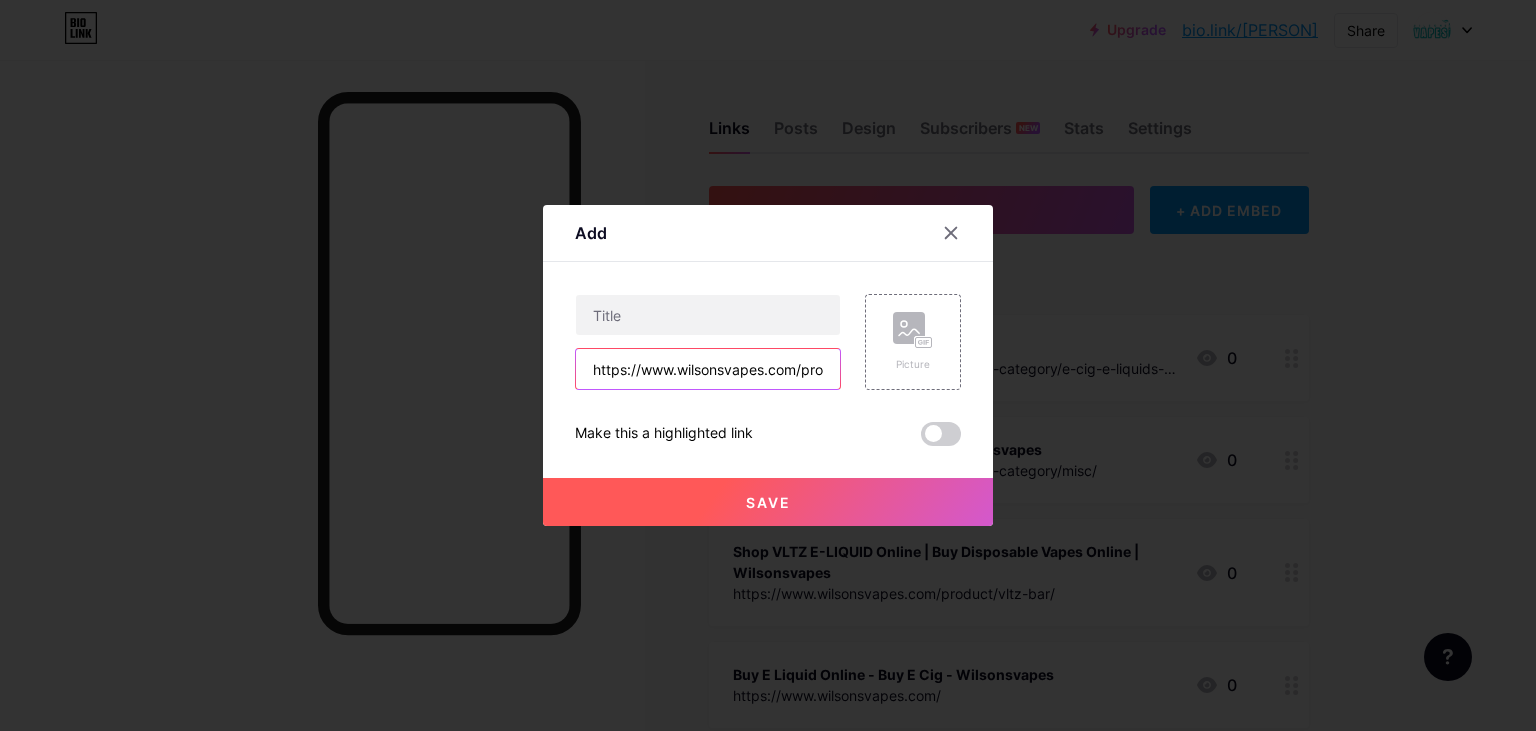 scroll, scrollTop: 0, scrollLeft: 172, axis: horizontal 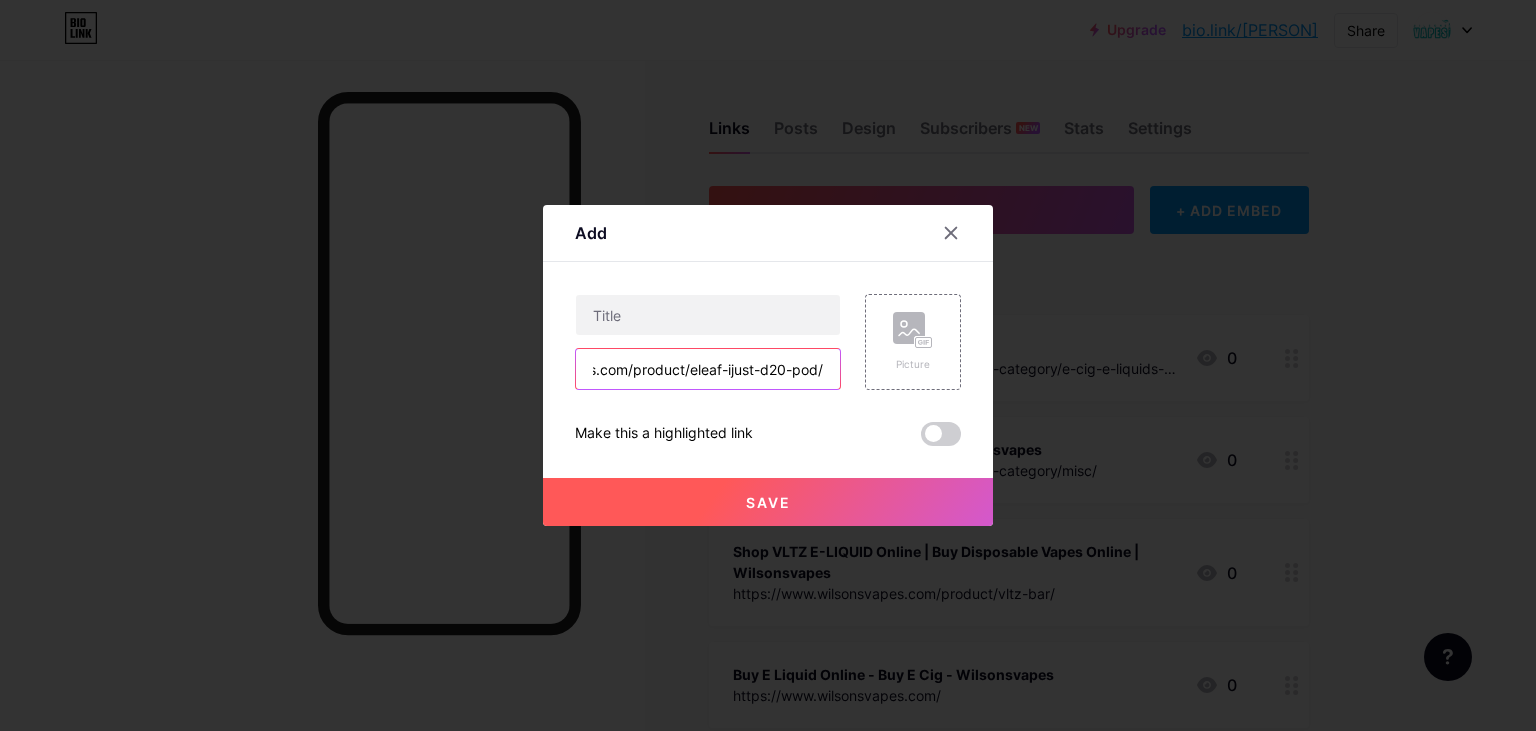 type on "https://www.wilsonsvapes.com/product/eleaf-ijust-d20-pod/" 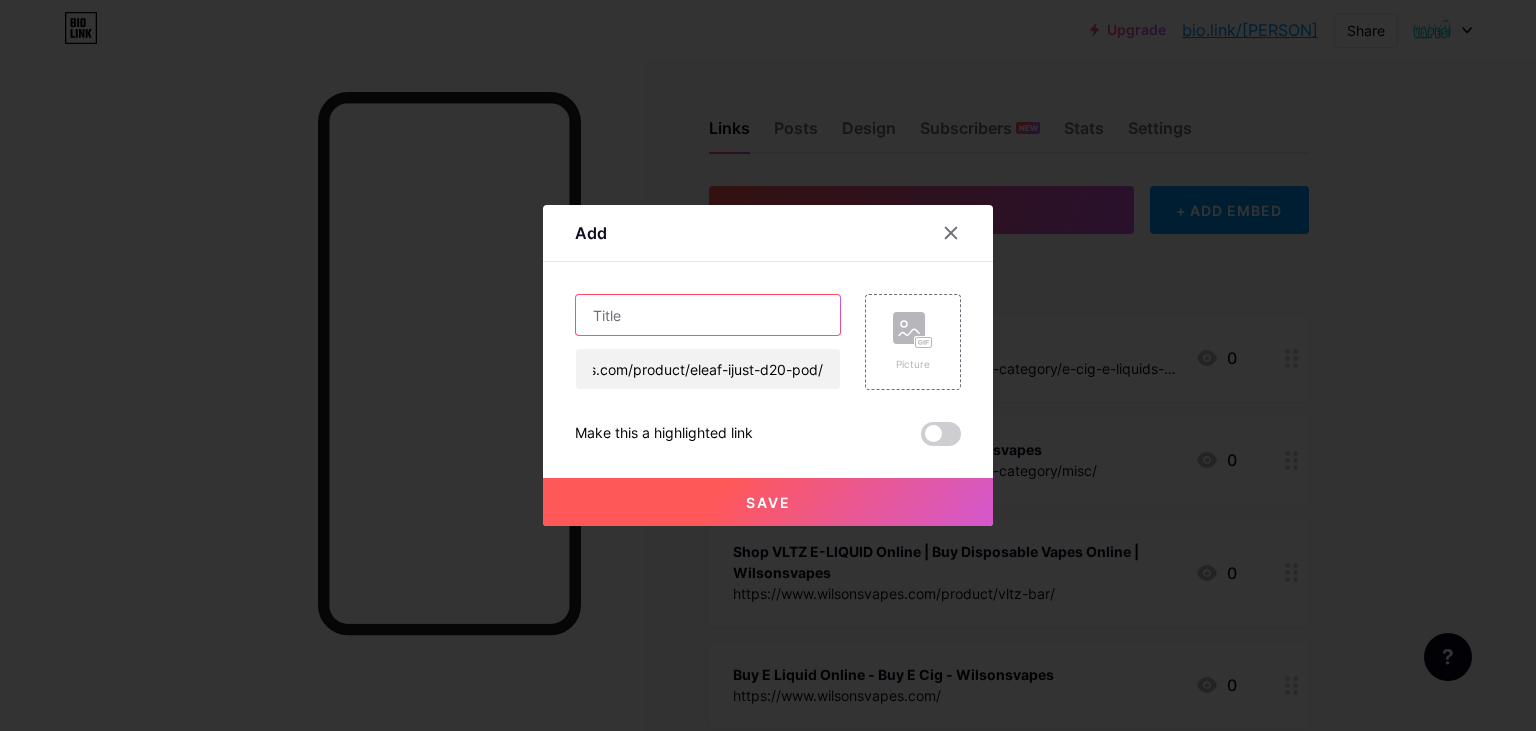 click at bounding box center [708, 315] 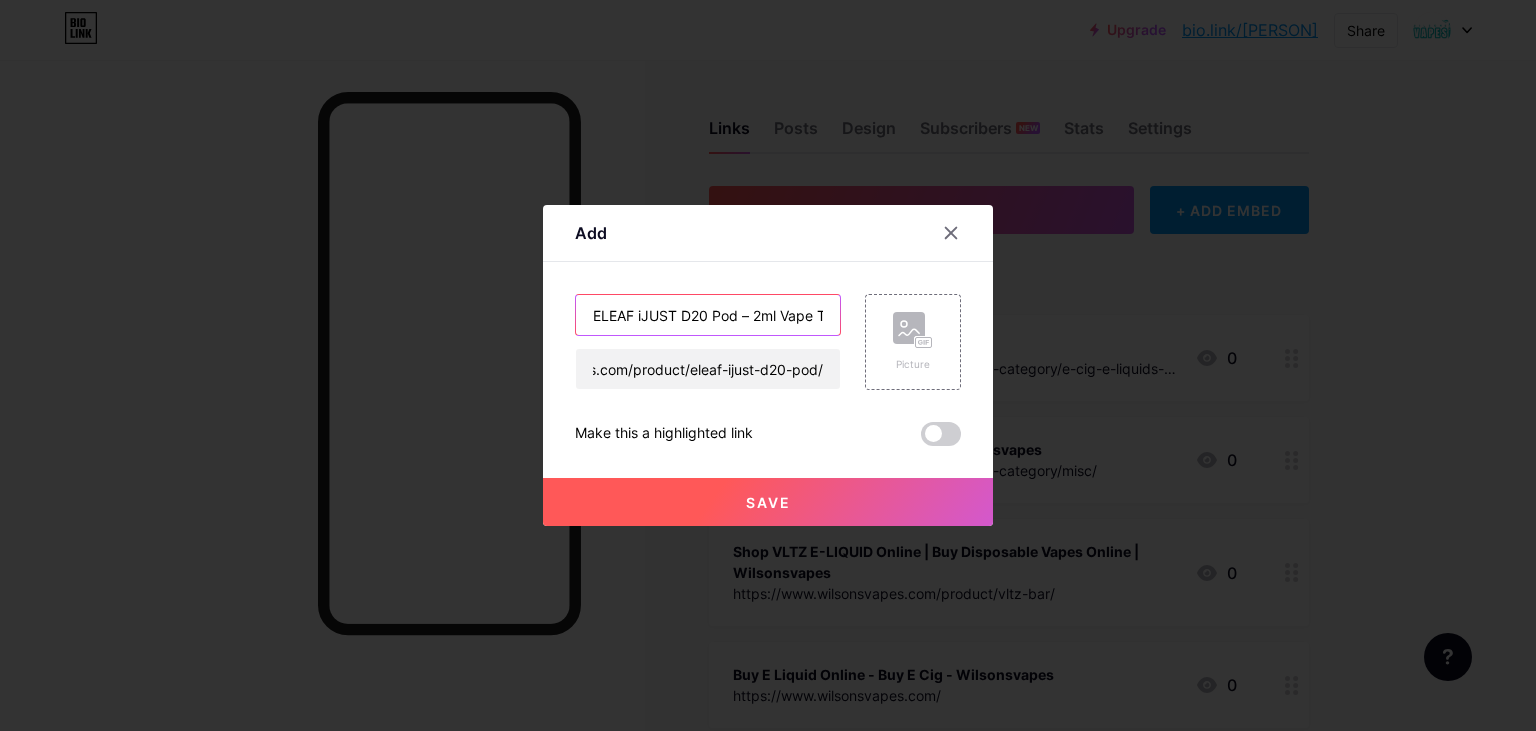 scroll, scrollTop: 0, scrollLeft: 211, axis: horizontal 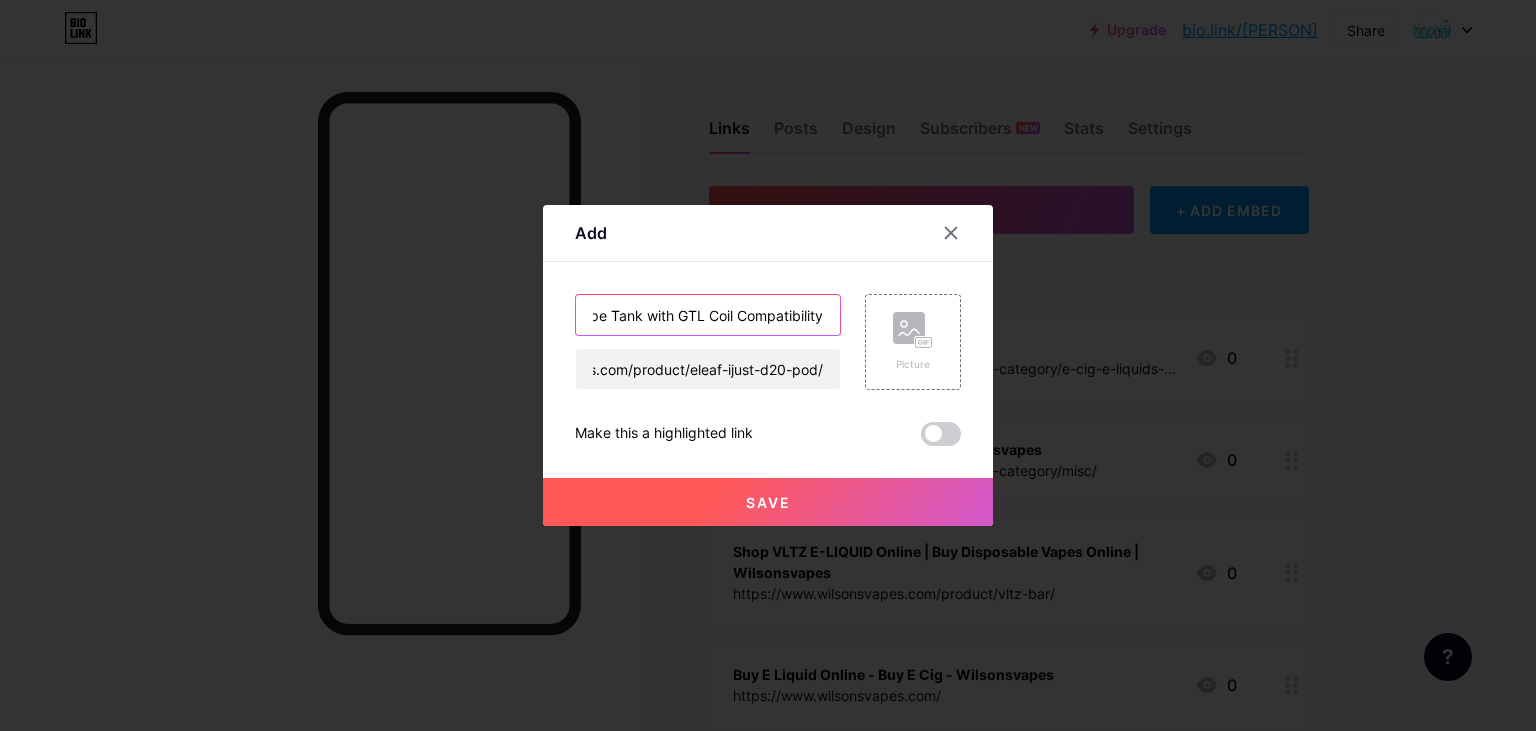 type on "ELEAF iJUST D20 Pod – 2ml Vape Tank with GTL Coil Compatibility" 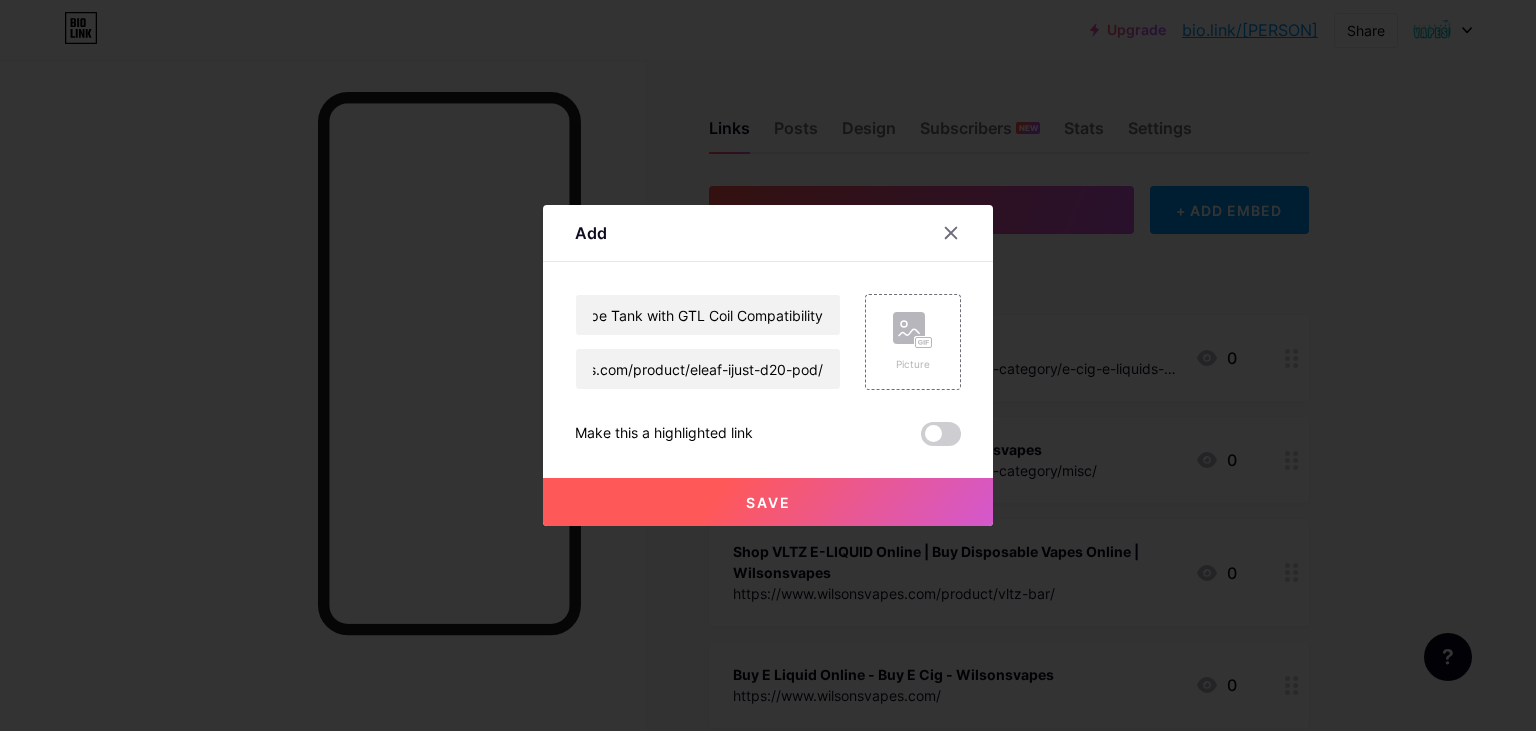 click on "Save" at bounding box center (768, 502) 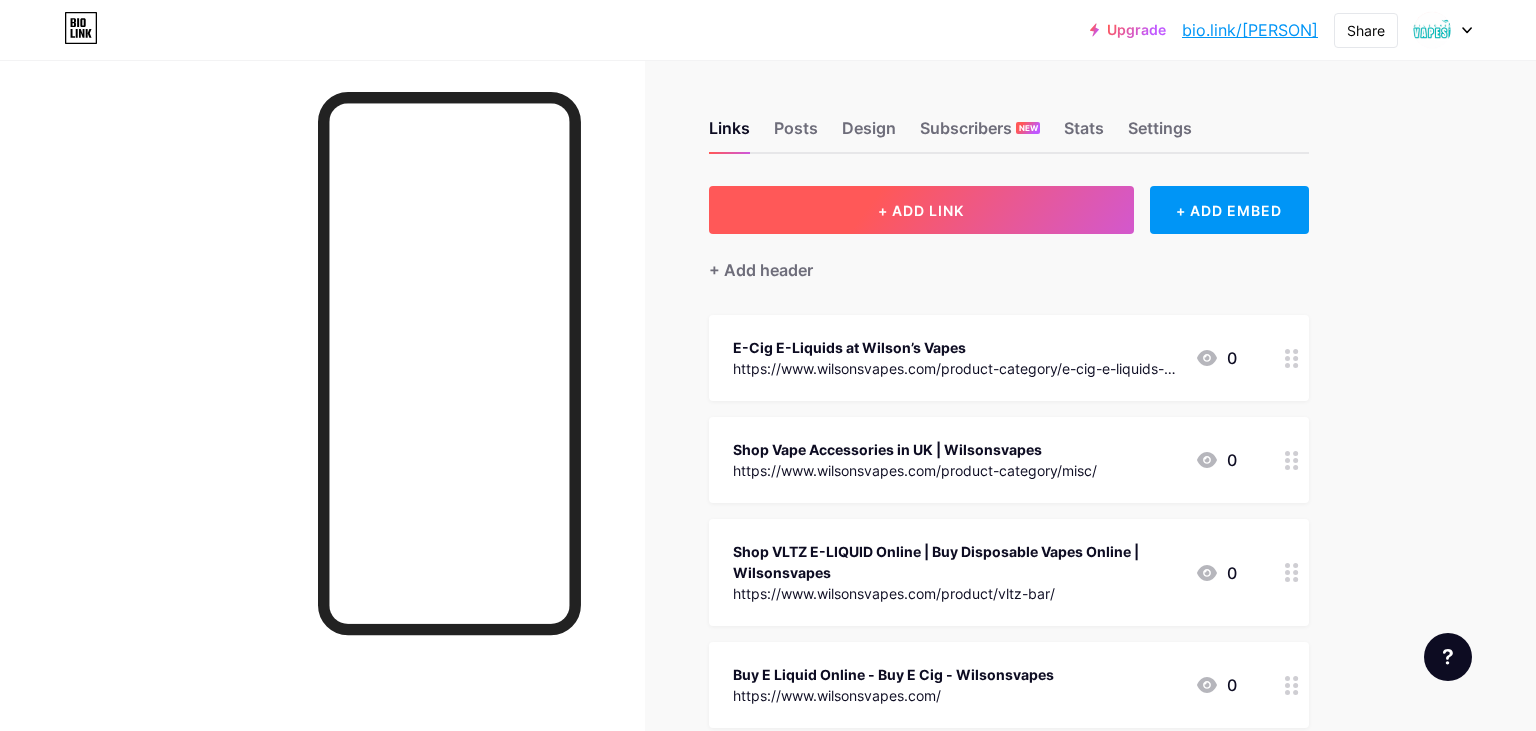 click on "+ ADD LINK" at bounding box center (921, 210) 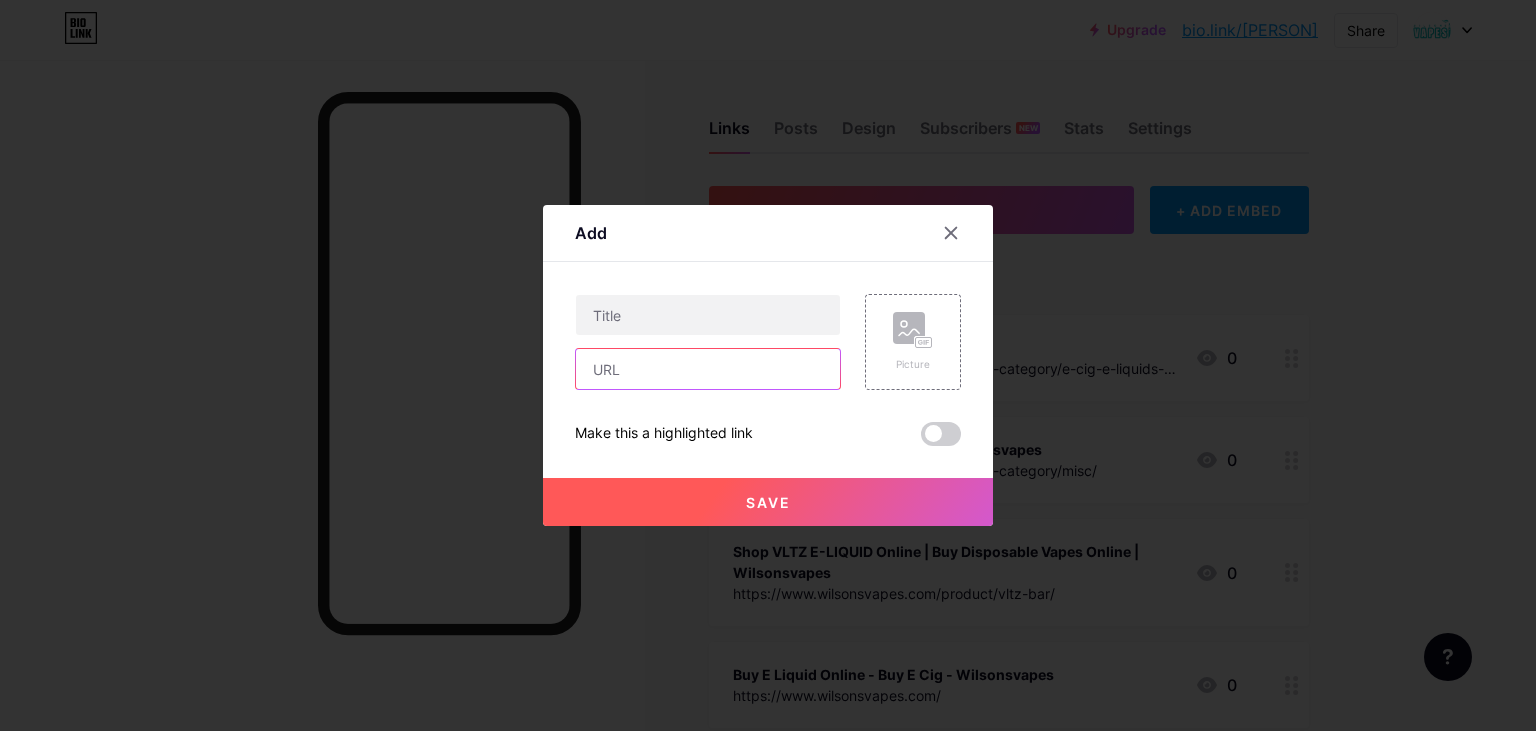 click at bounding box center [708, 369] 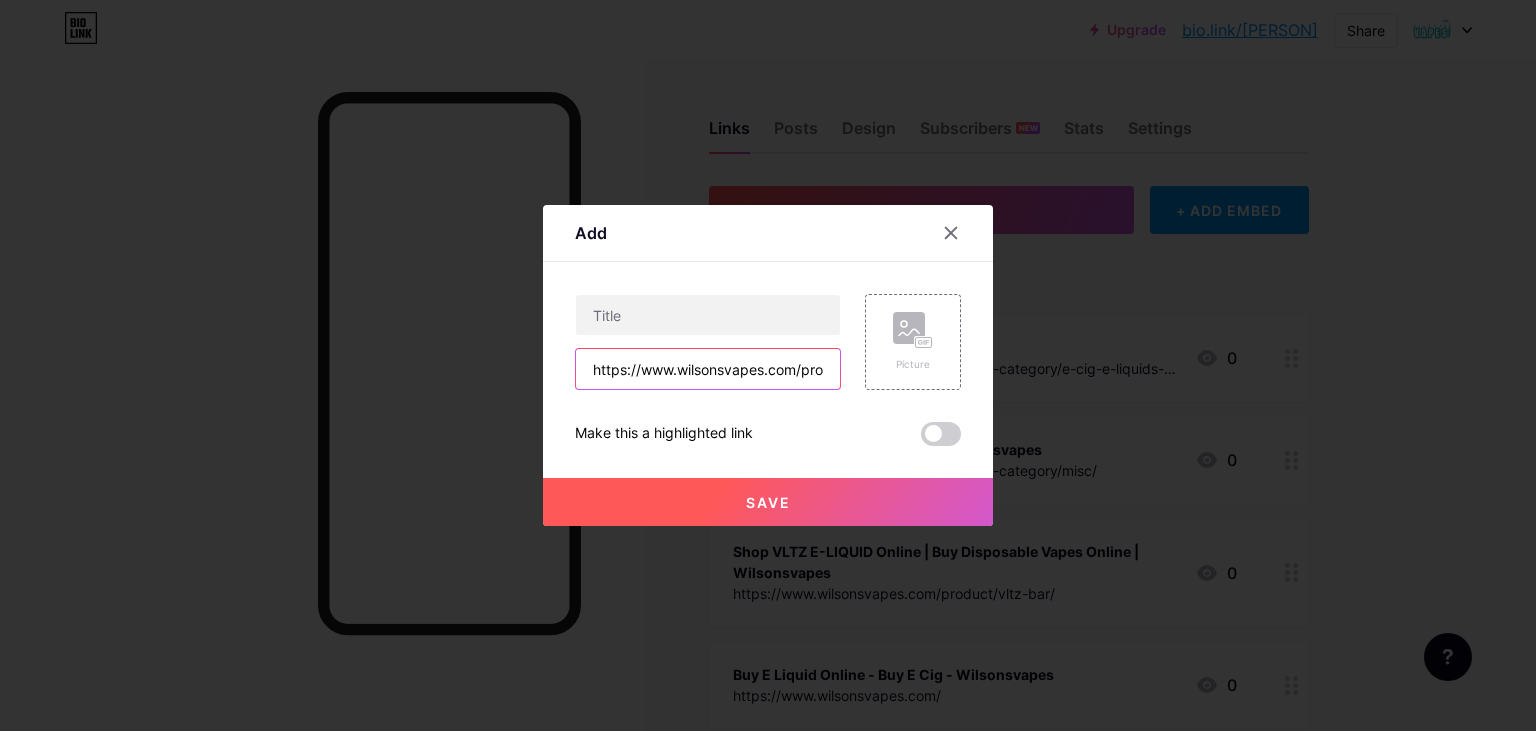 scroll, scrollTop: 0, scrollLeft: 164, axis: horizontal 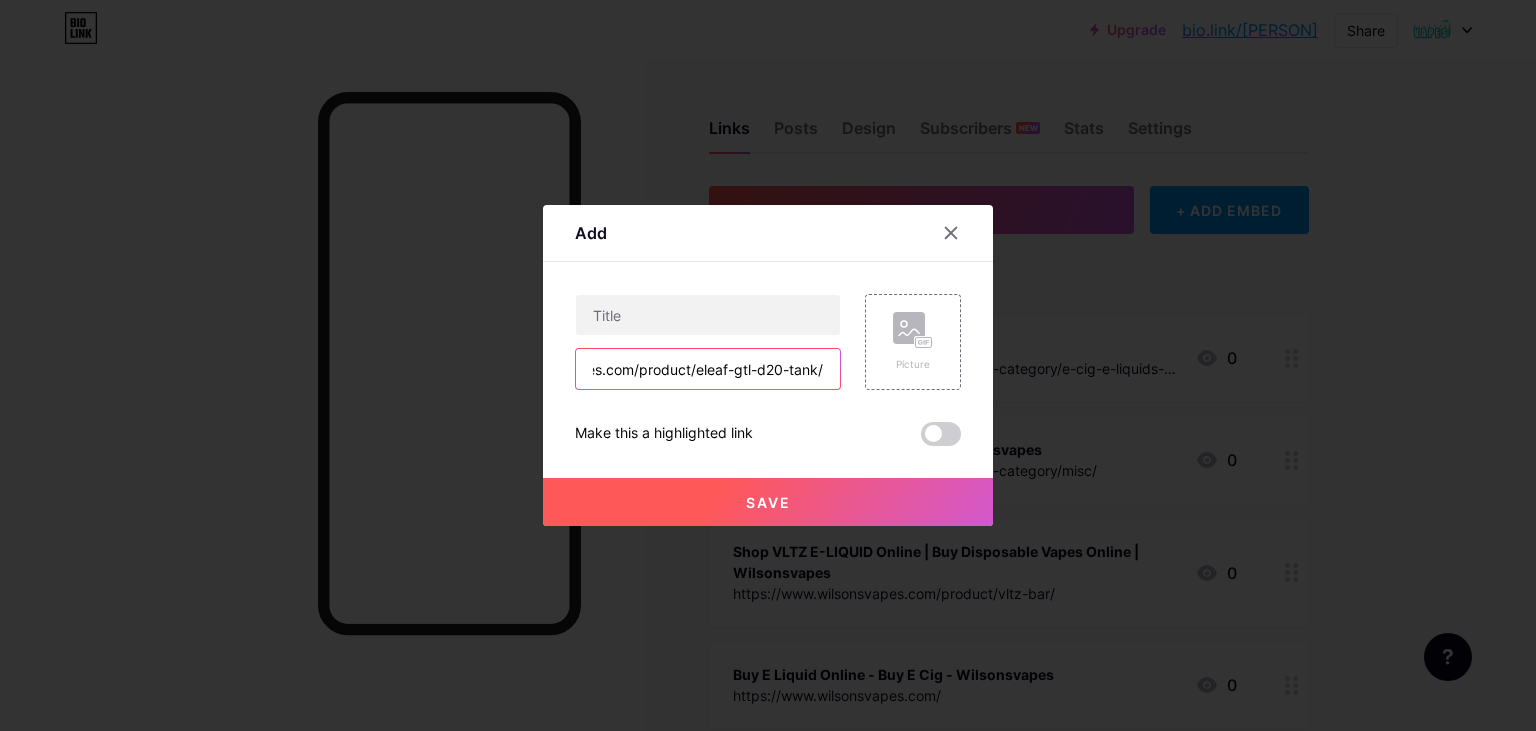 type on "https://www.wilsonsvapes.com/product/eleaf-gtl-d20-tank/" 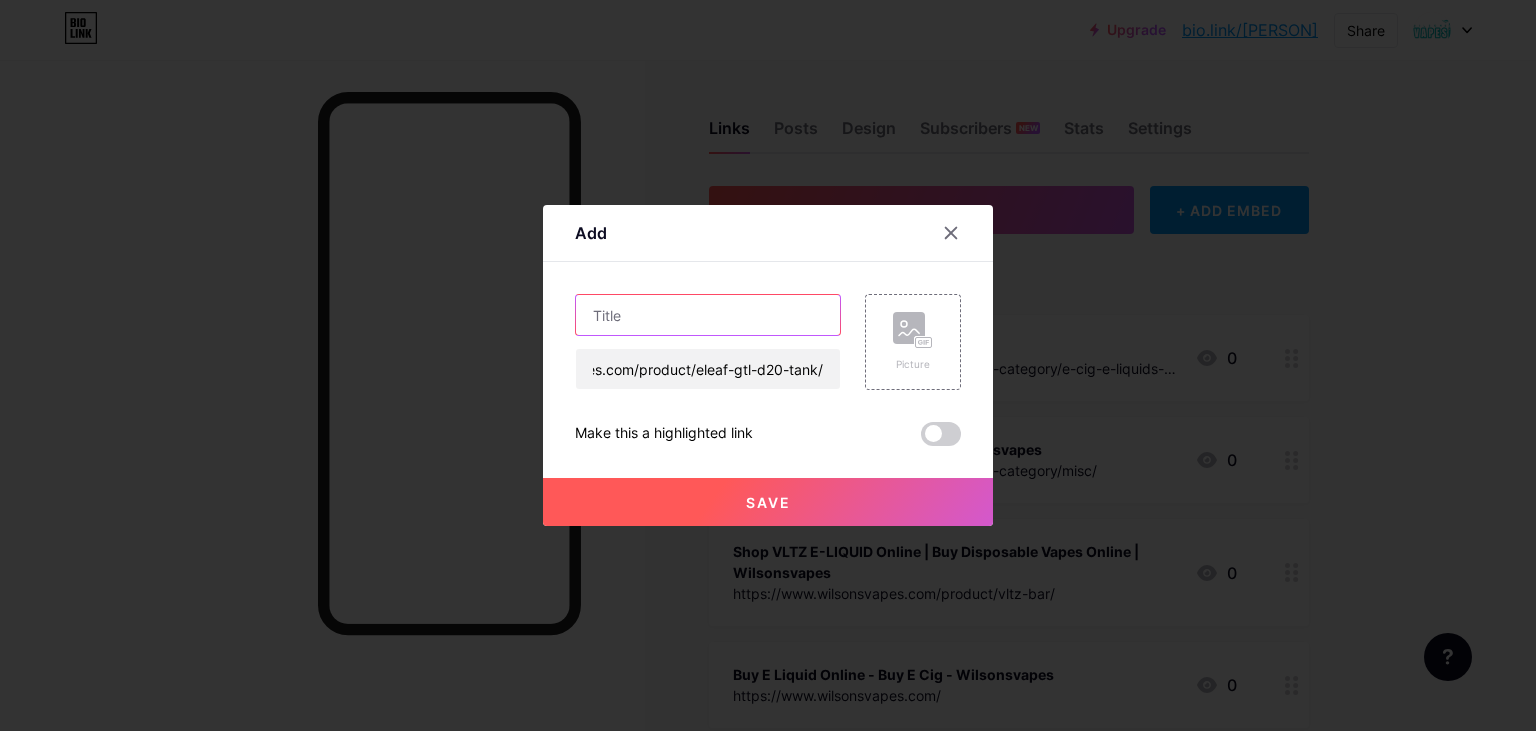 click at bounding box center (708, 315) 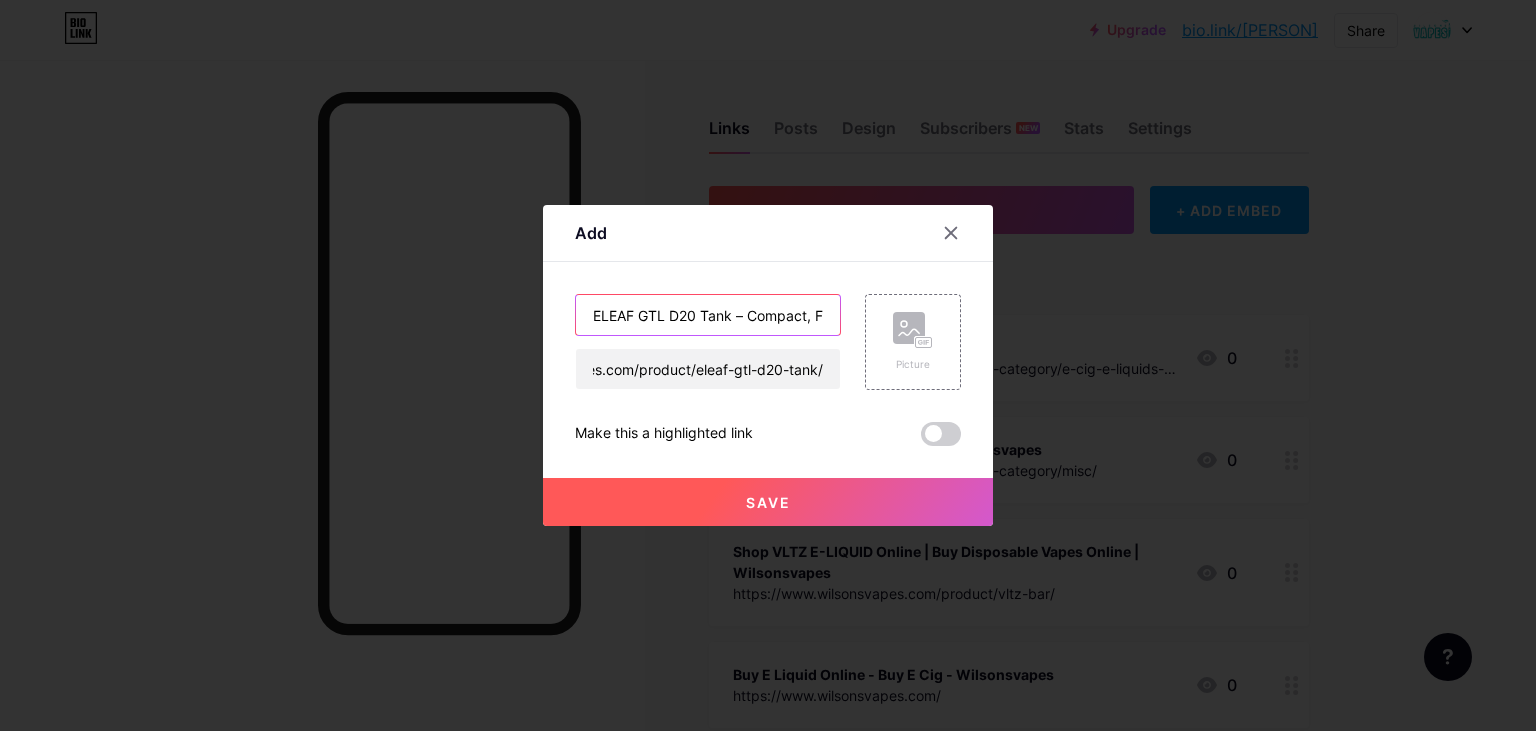 scroll, scrollTop: 0, scrollLeft: 264, axis: horizontal 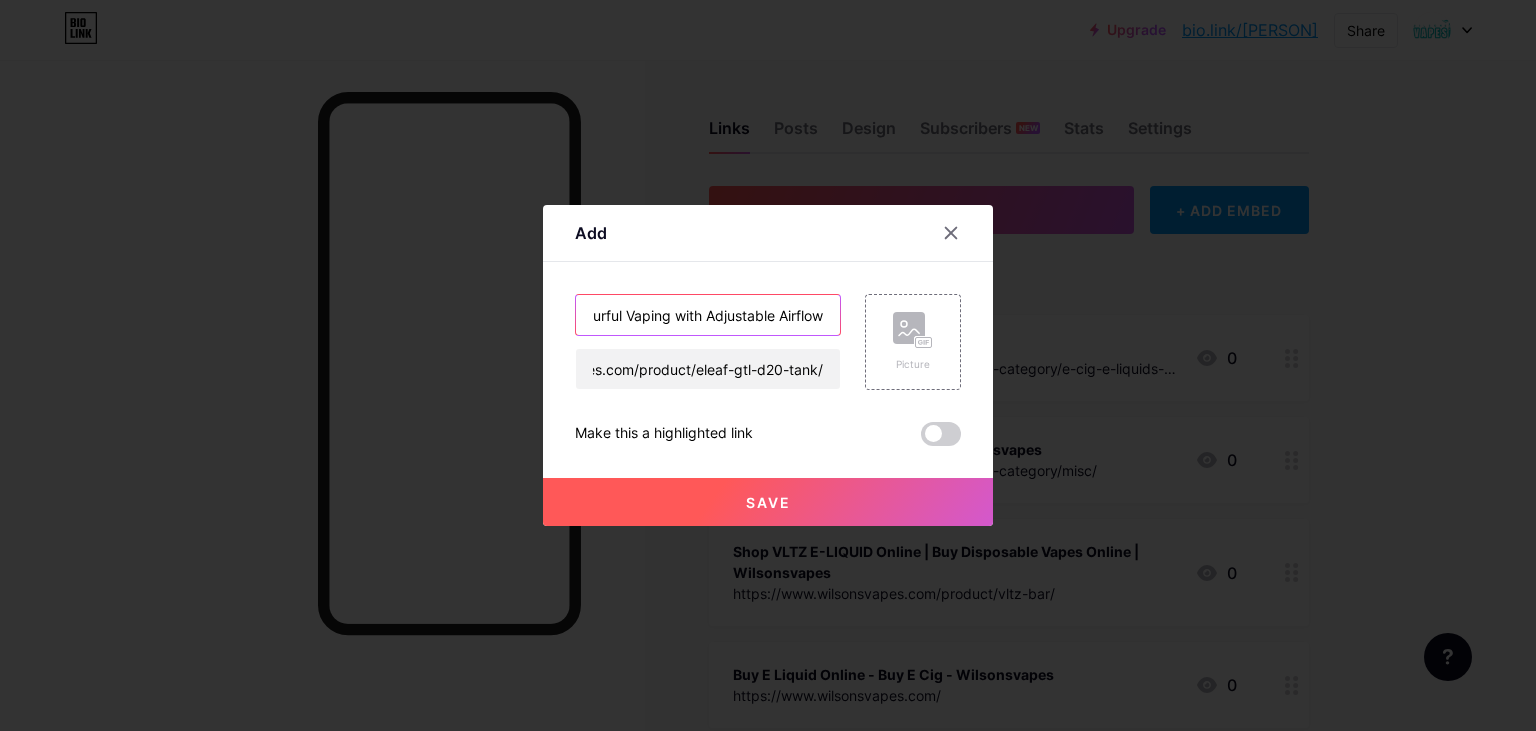 type on "ELEAF GTL D20 Tank – Compact, Flavourful Vaping with Adjustable Airflow" 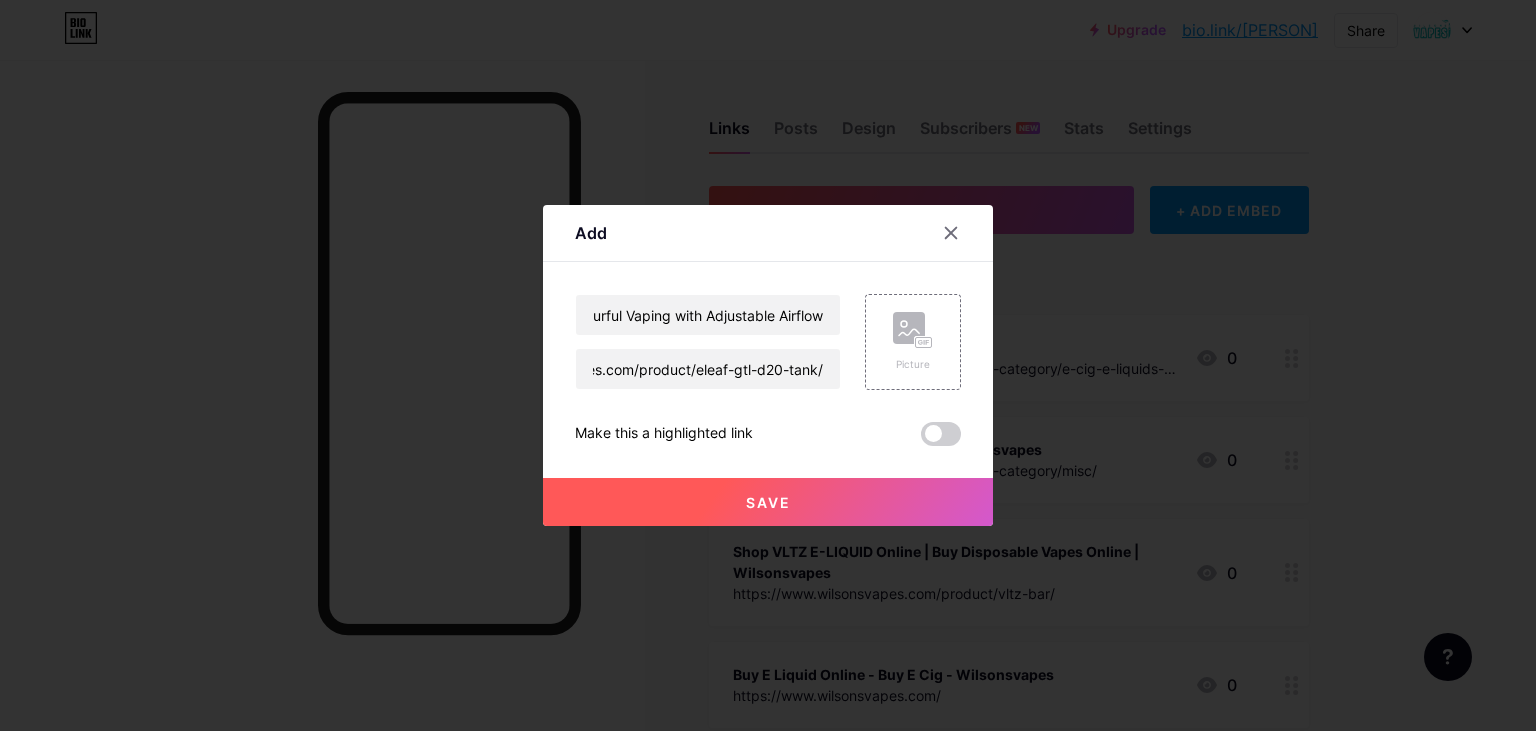 click on "Save" at bounding box center (768, 502) 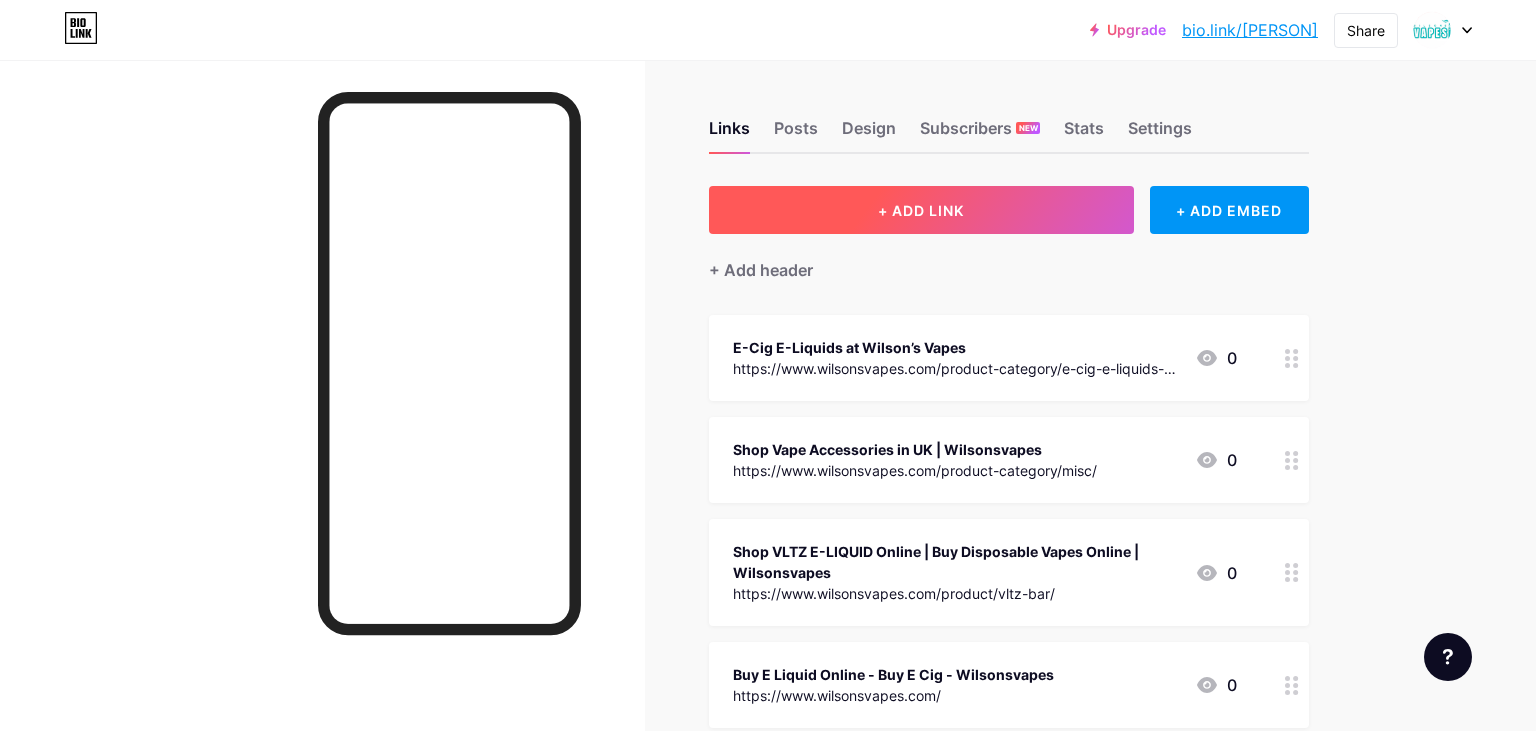 click on "+ ADD LINK" at bounding box center [921, 210] 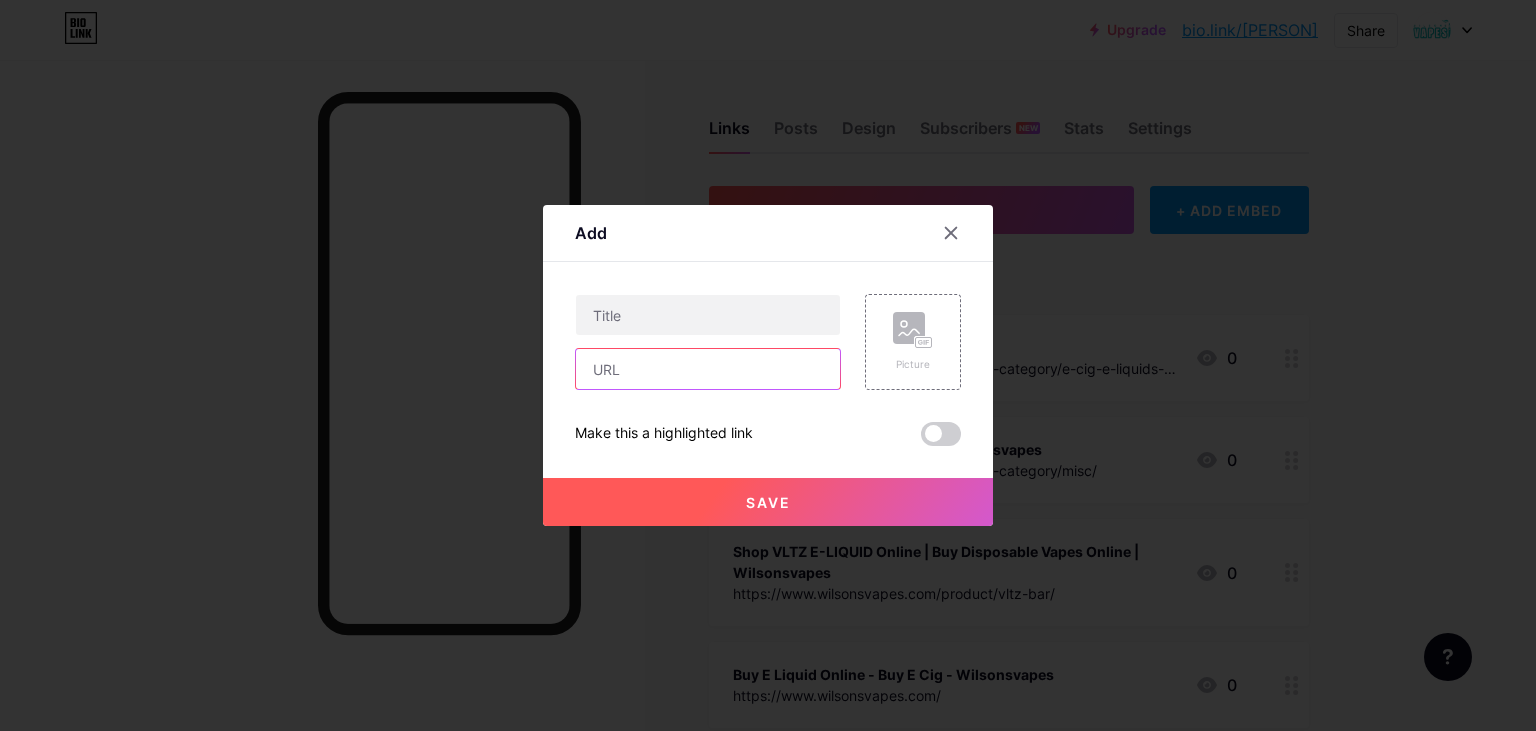 click at bounding box center (708, 369) 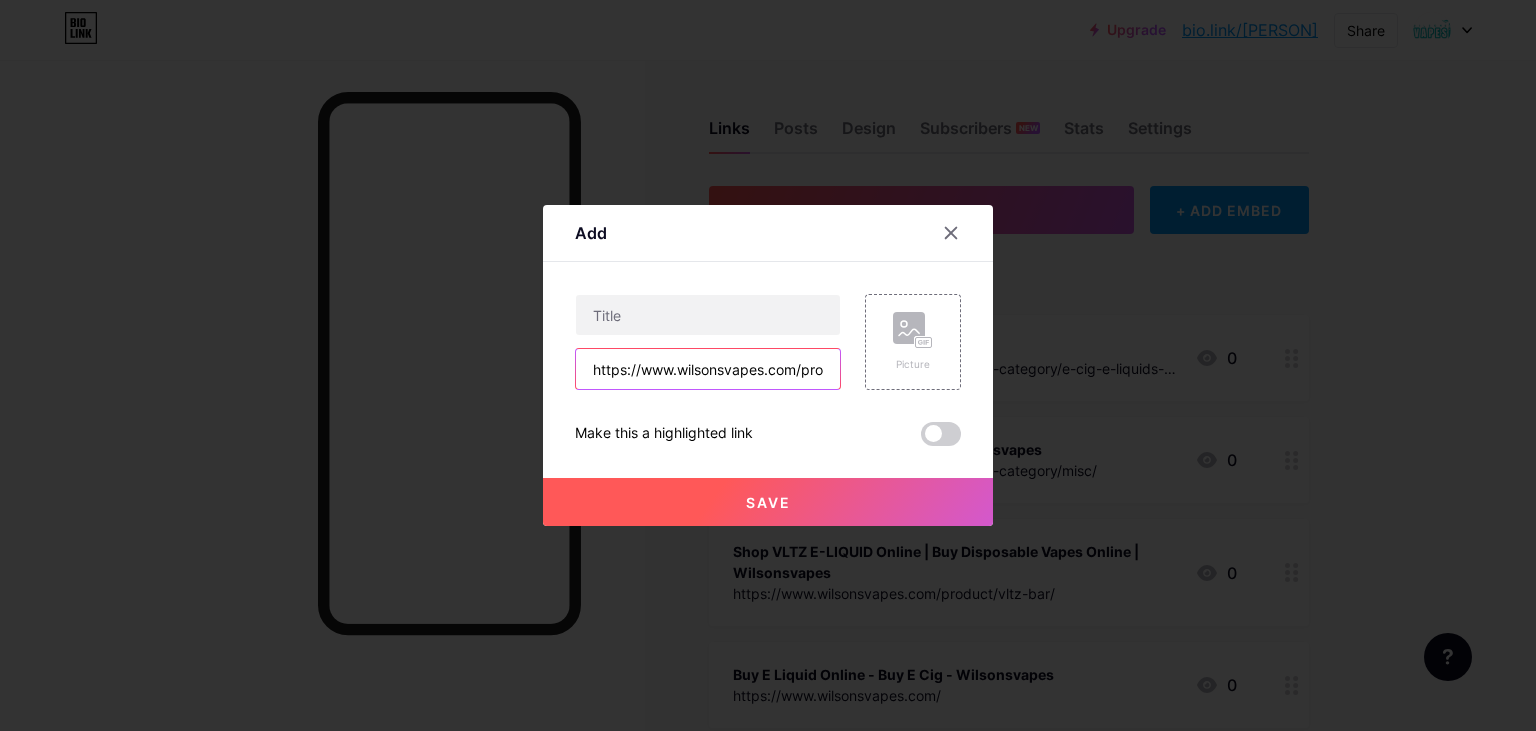 scroll, scrollTop: 0, scrollLeft: 177, axis: horizontal 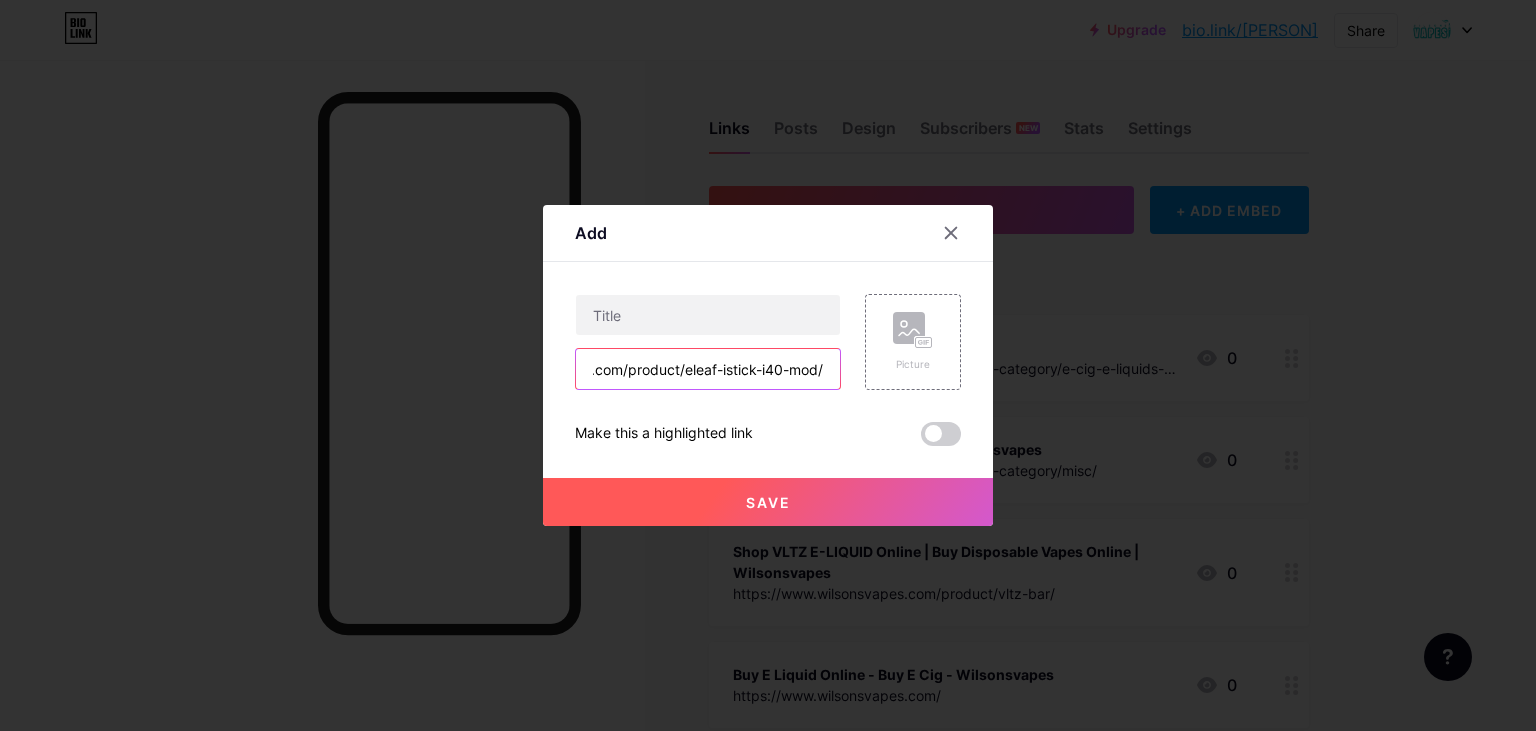 type on "https://www.wilsonsvapes.com/product/eleaf-istick-i40-mod/" 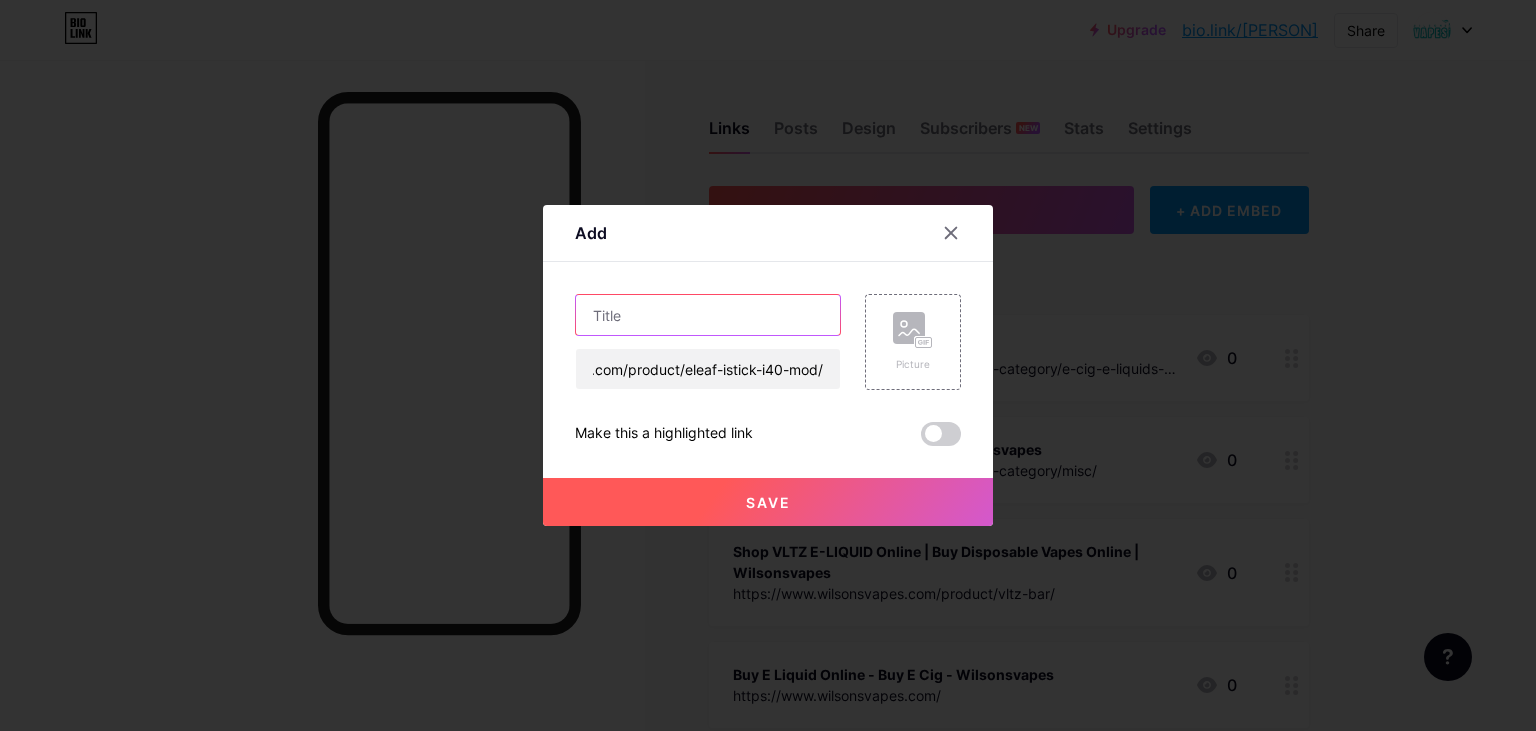 click at bounding box center (708, 315) 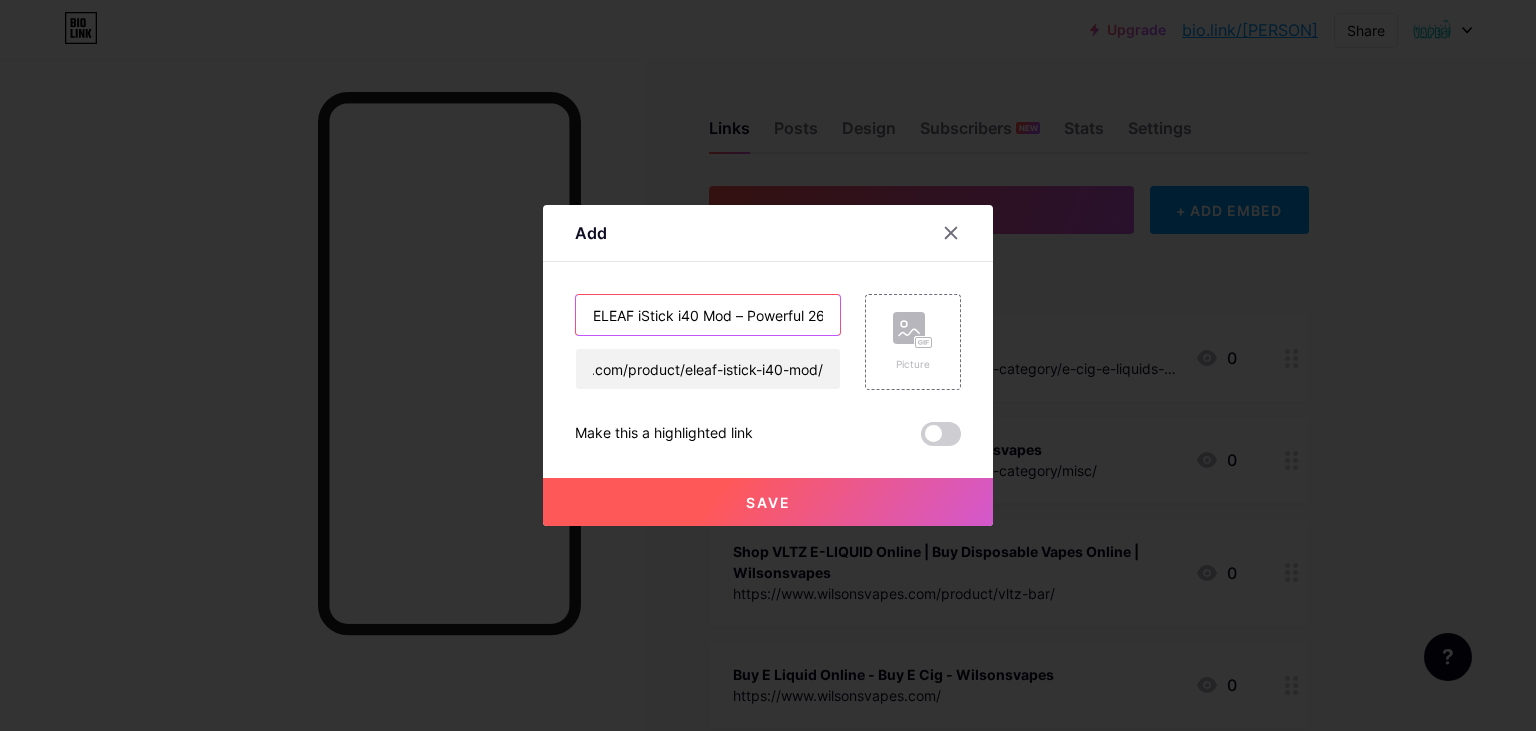 scroll, scrollTop: 0, scrollLeft: 214, axis: horizontal 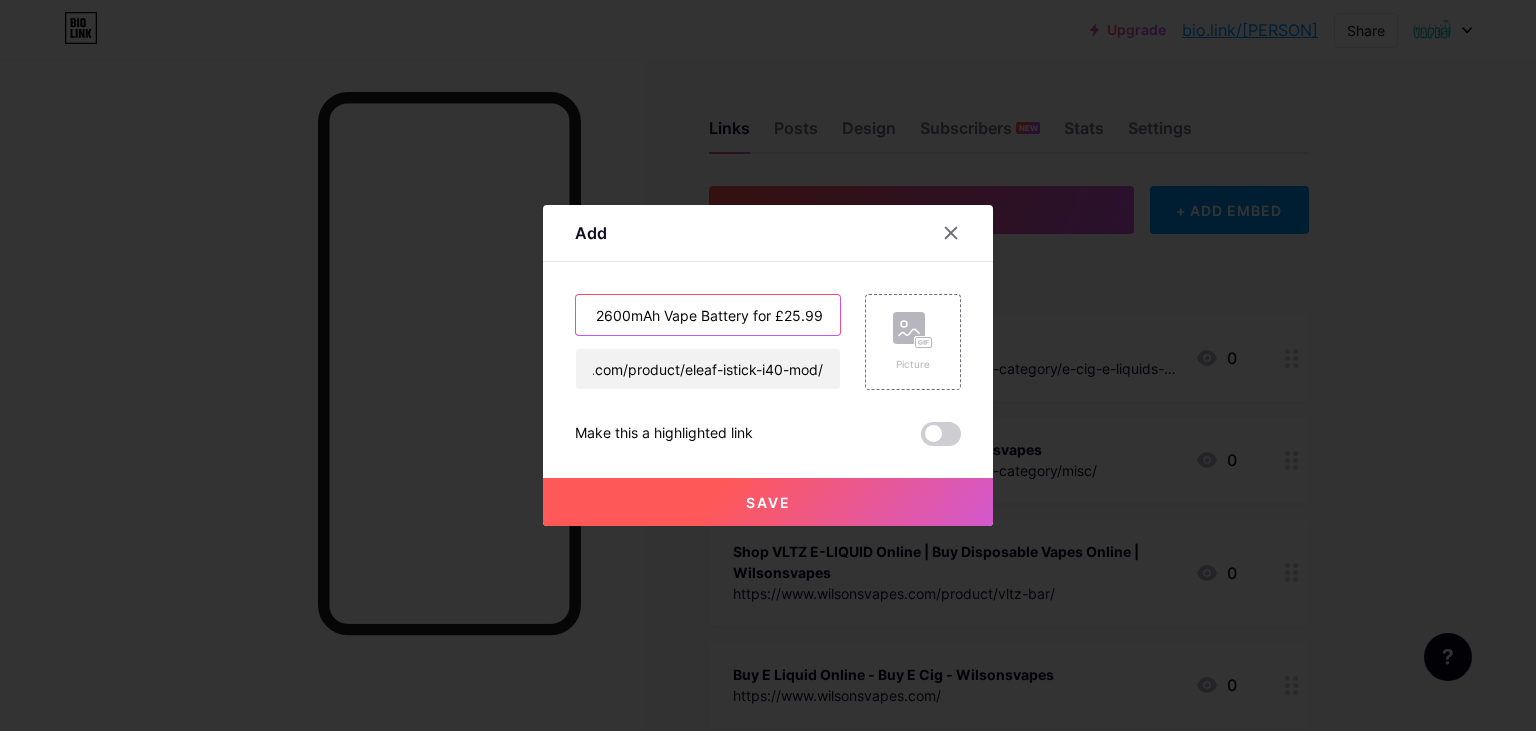 type on "ELEAF iStick i40 Mod – Powerful 2600mAh Vape Battery for £25.99" 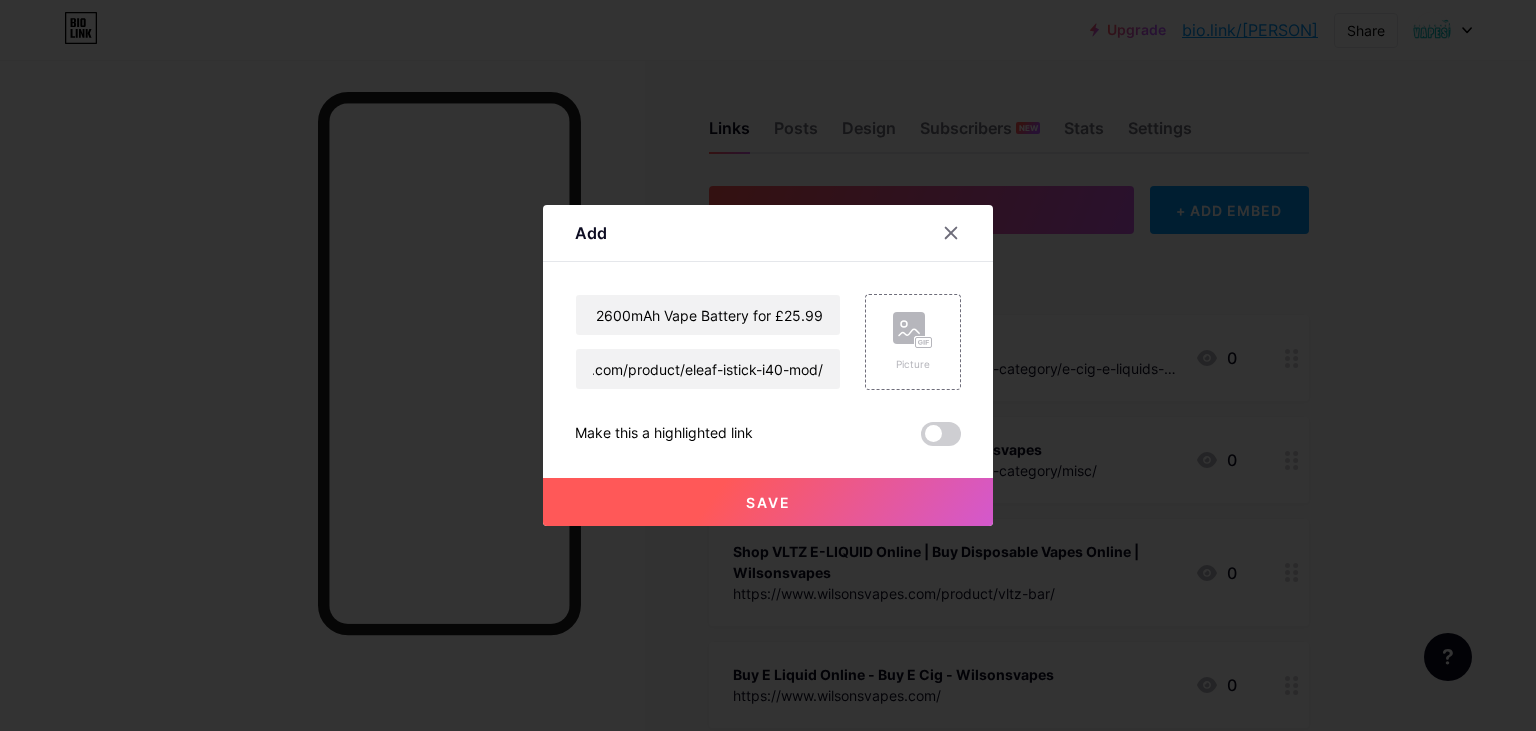 click on "Save" at bounding box center [768, 502] 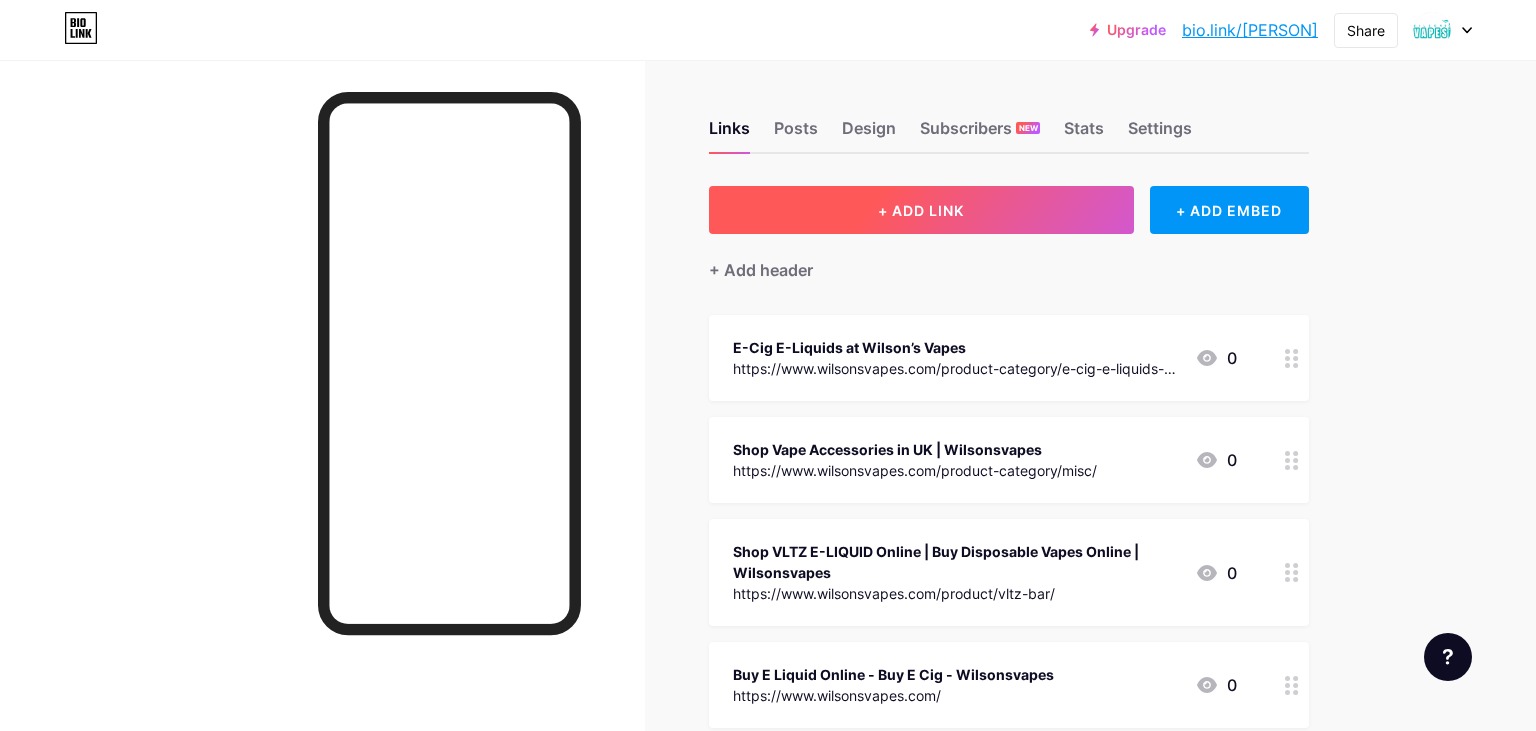 click on "+ ADD LINK" at bounding box center [921, 210] 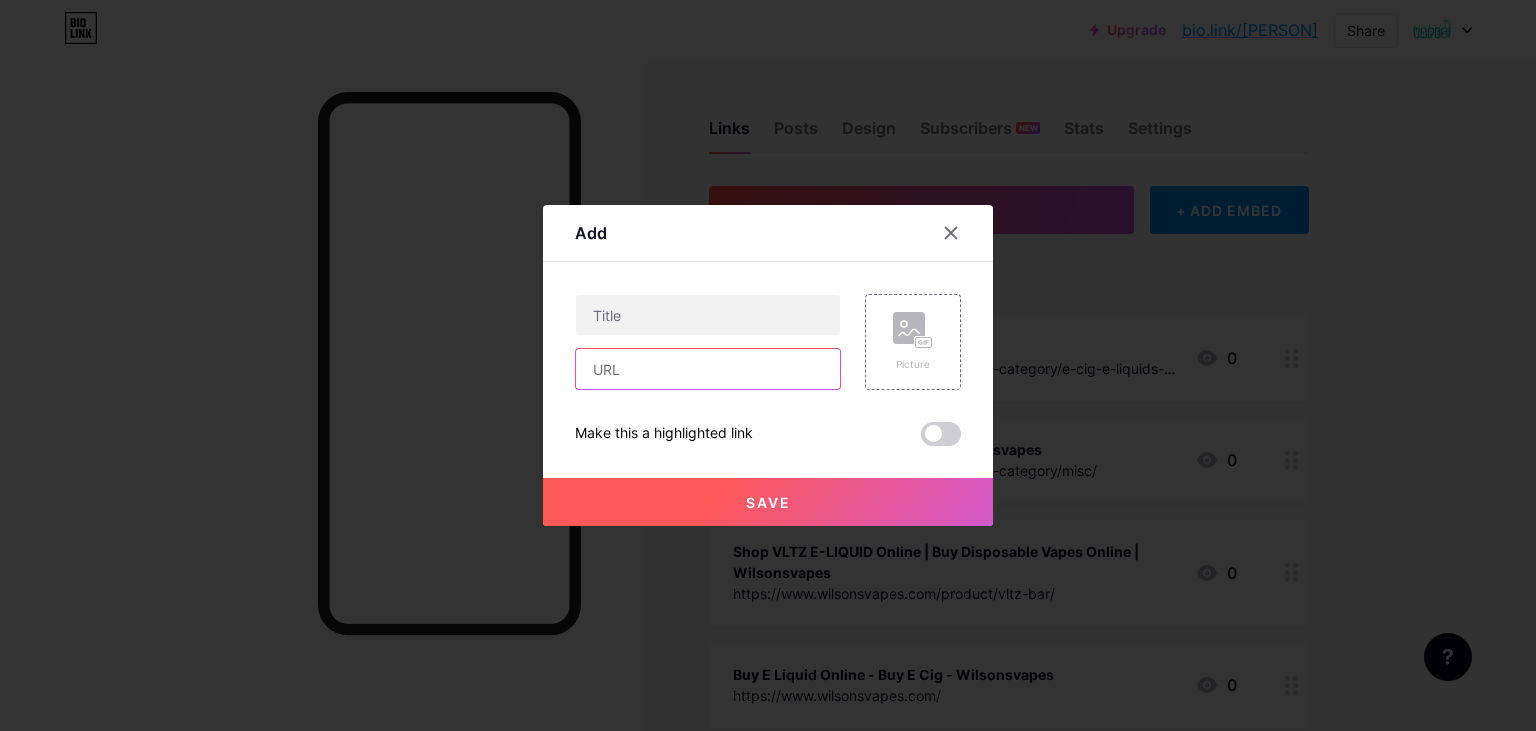 click at bounding box center [708, 369] 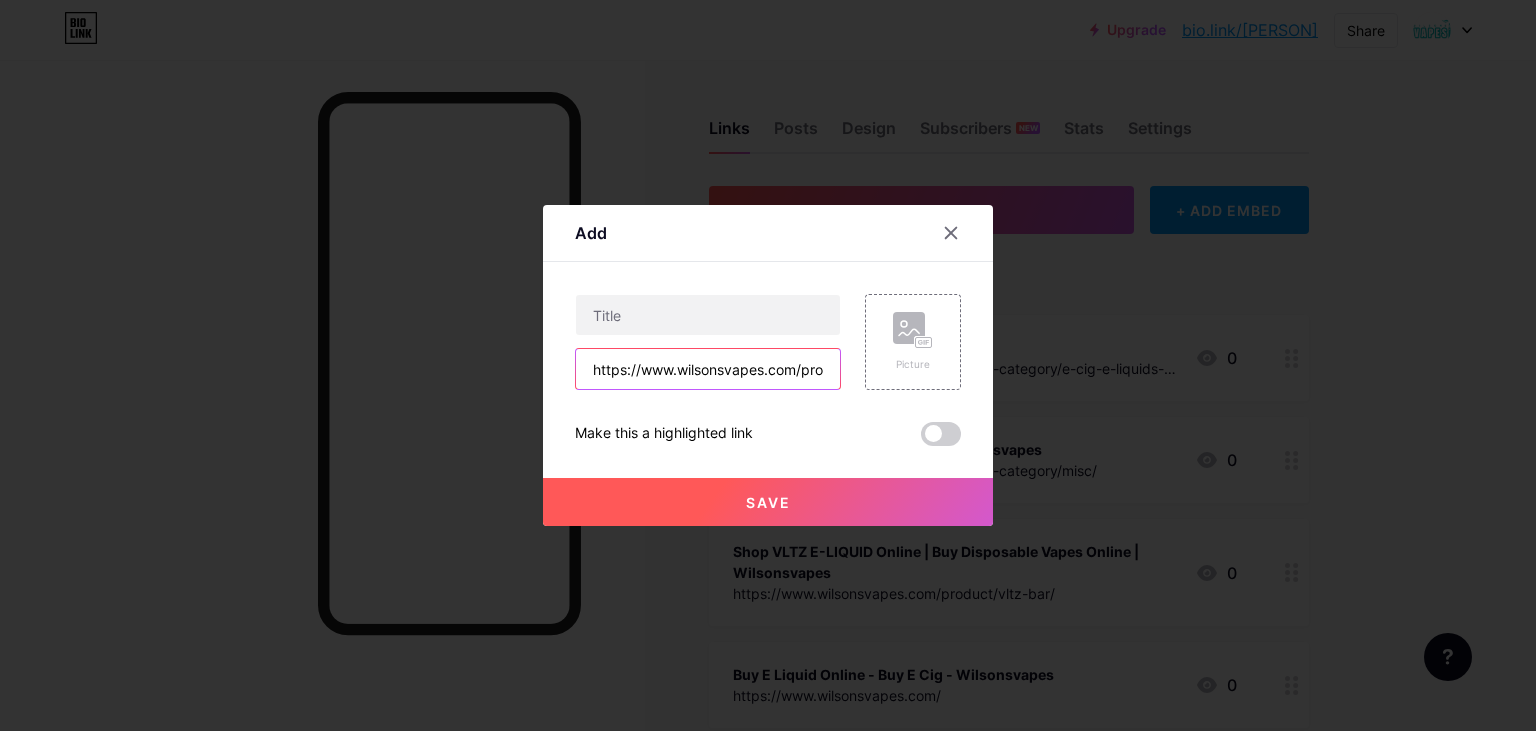 scroll, scrollTop: 0, scrollLeft: 217, axis: horizontal 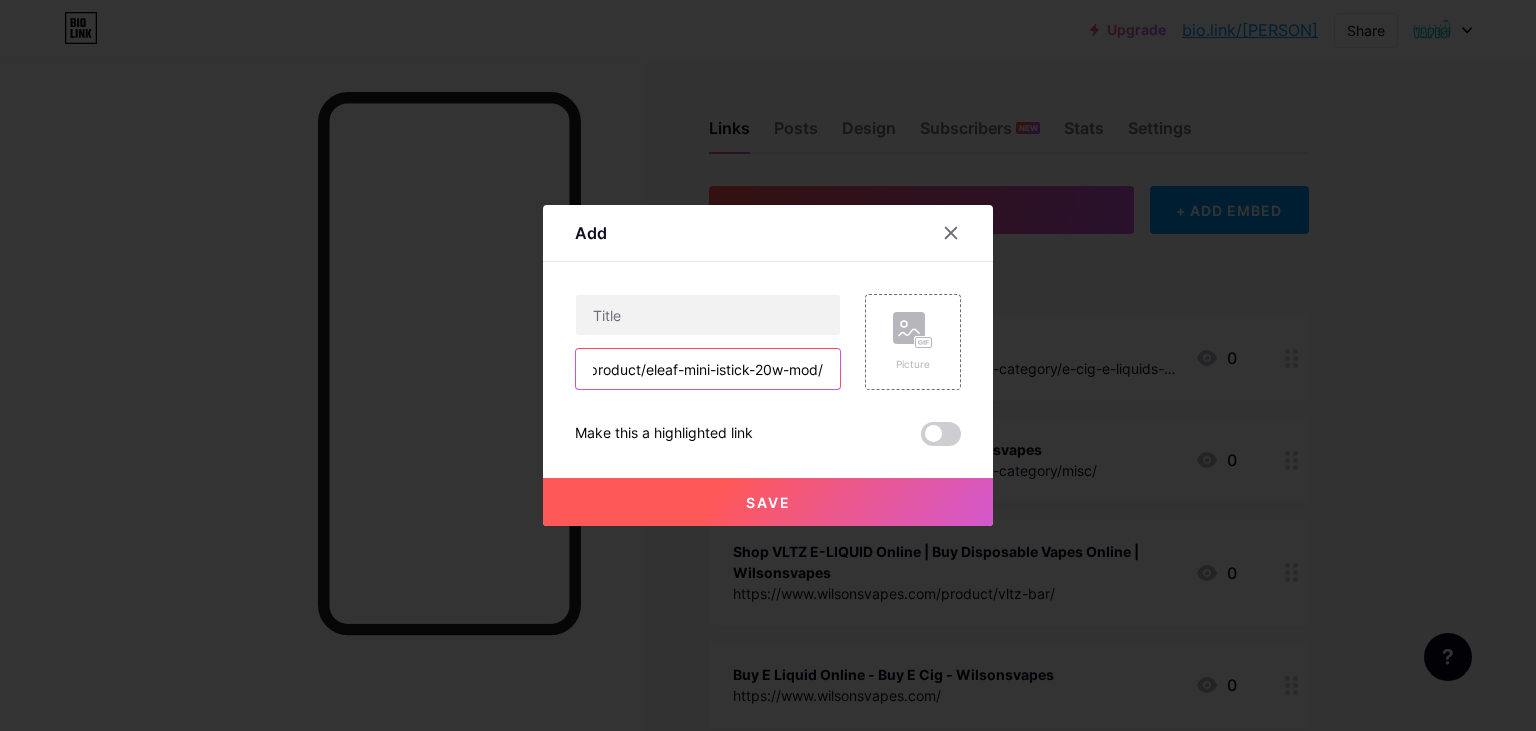 type on "https://www.wilsonsvapes.com/product/eleaf-mini-istick-20w-mod/" 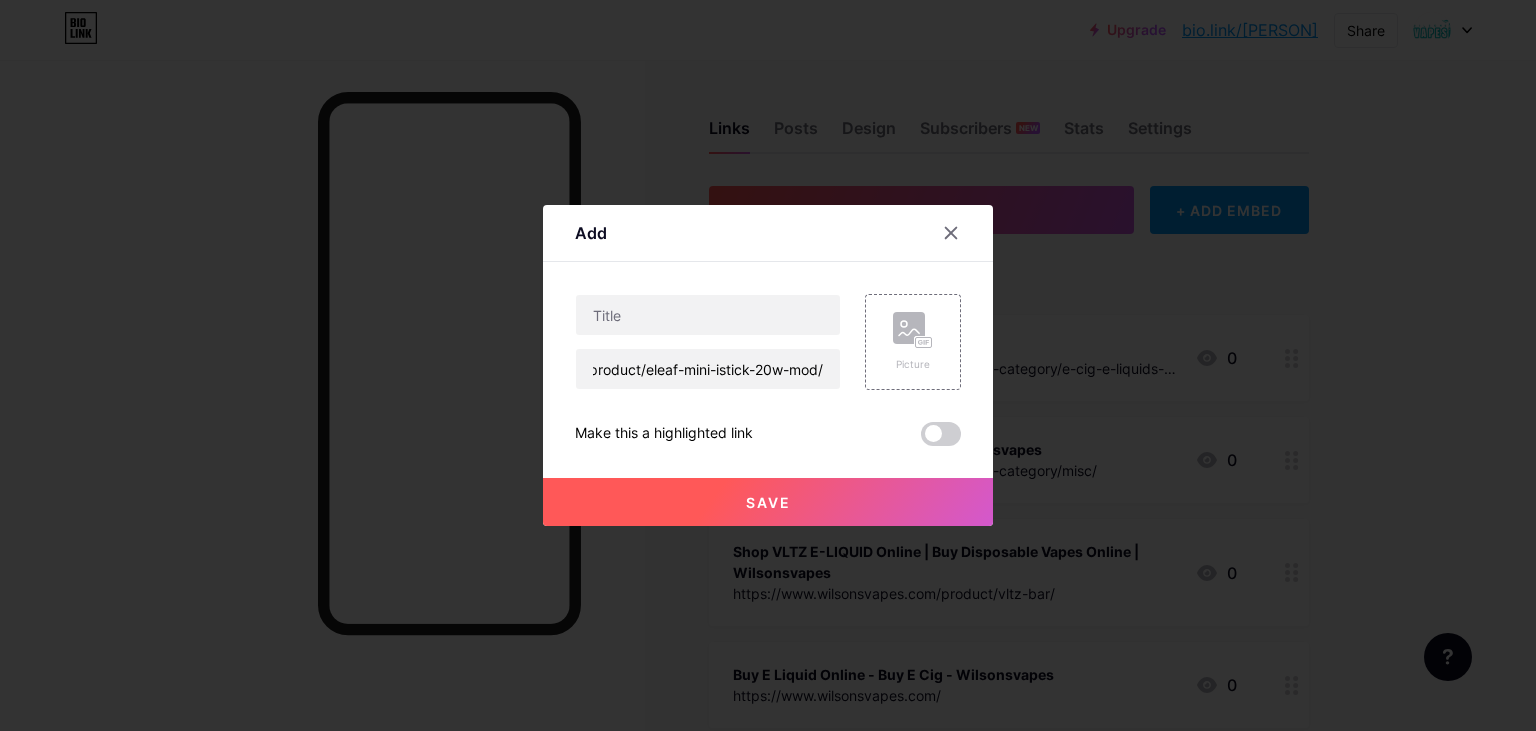click on "https://www.wilsonsvapes.com/product/eleaf-mini-istick-20w-mod/" at bounding box center (708, 342) 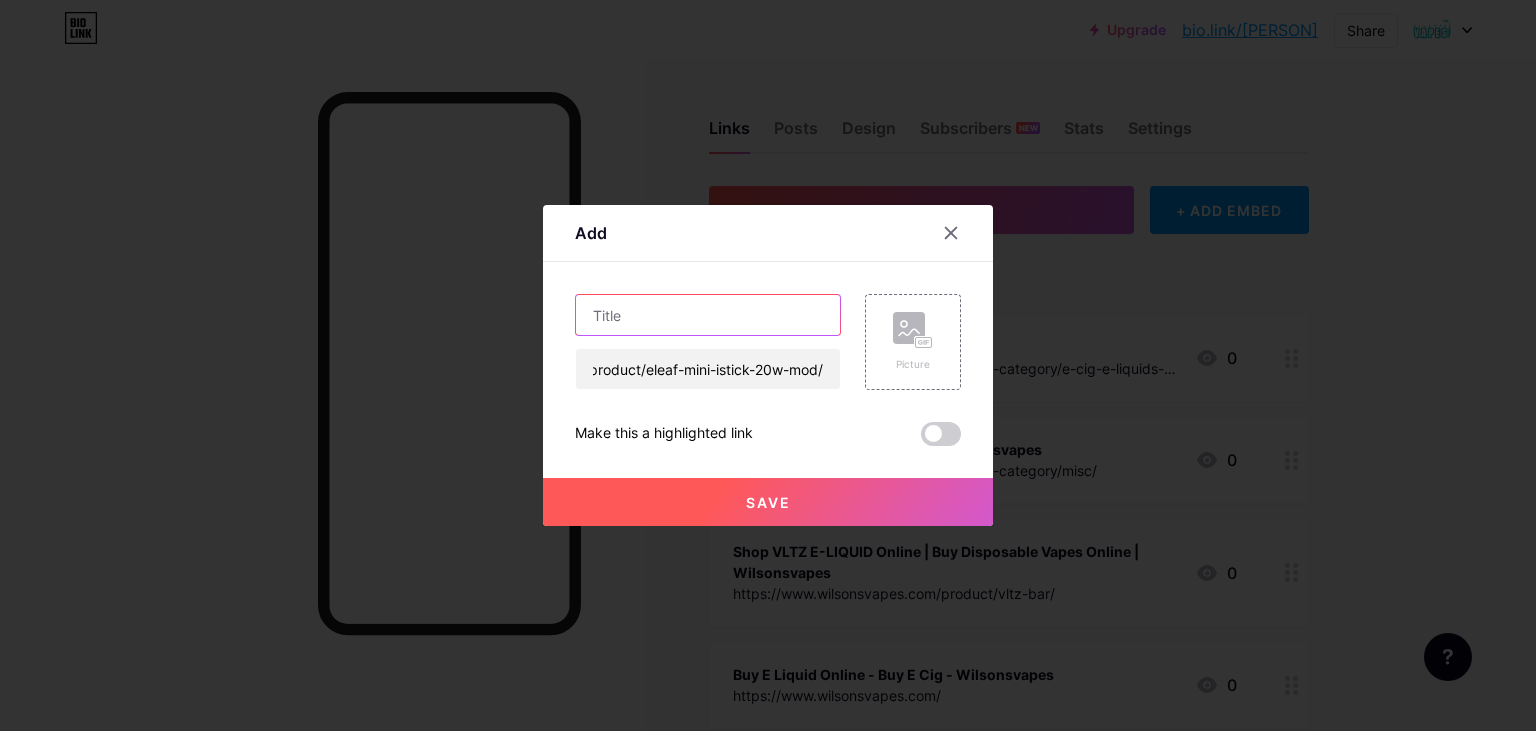 click at bounding box center [708, 315] 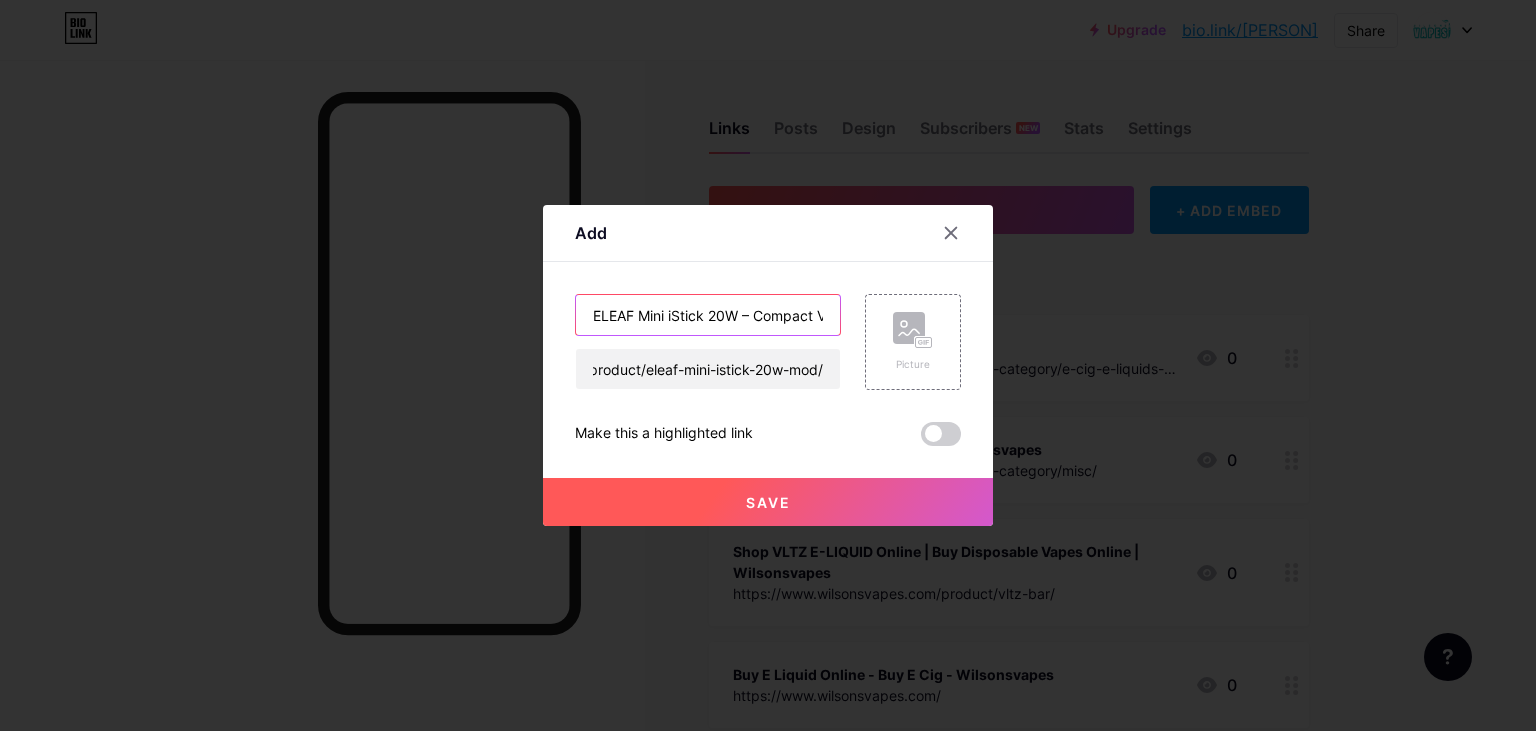 scroll, scrollTop: 0, scrollLeft: 208, axis: horizontal 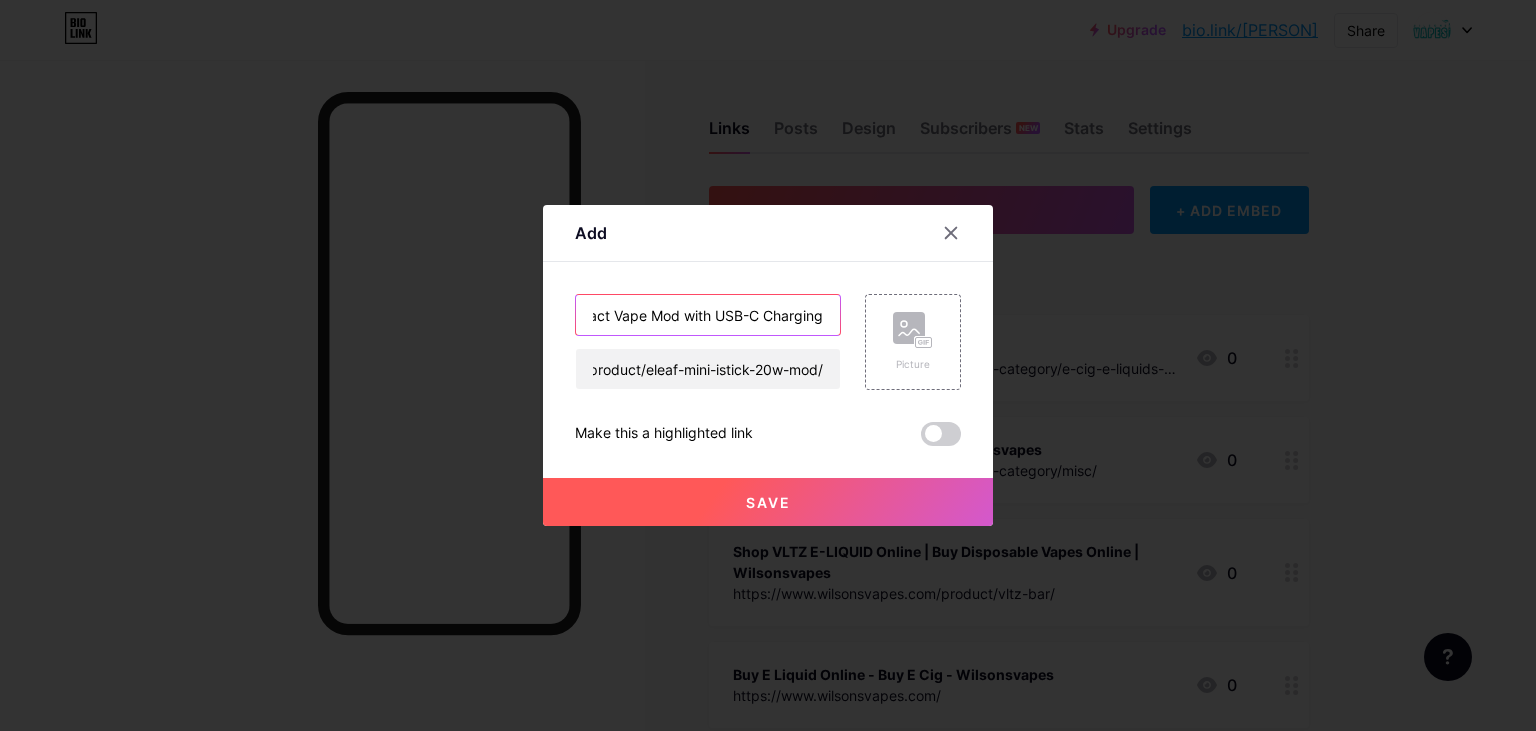 type on "ELEAF Mini iStick 20W – Compact Vape Mod with USB-C Charging" 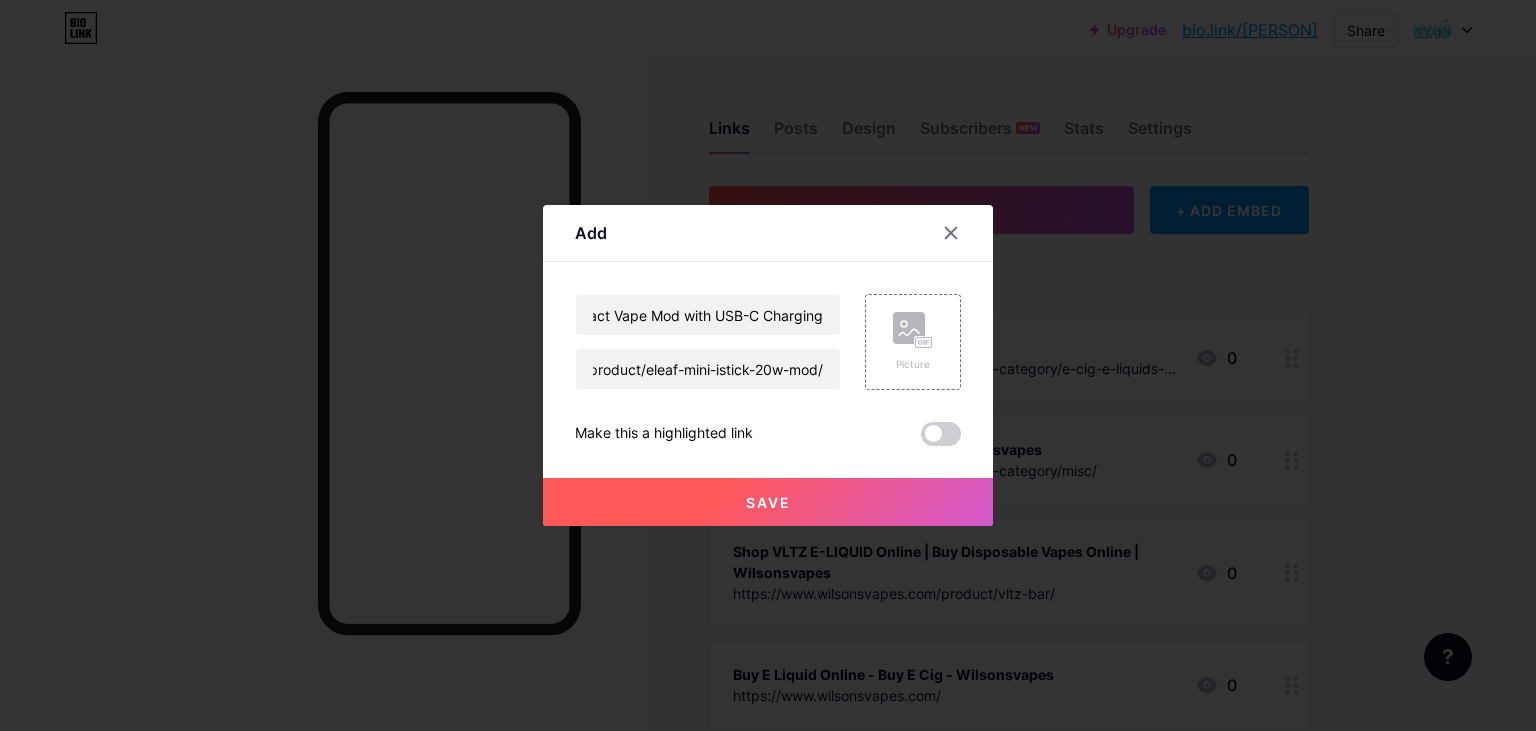 click on "Save" at bounding box center [768, 502] 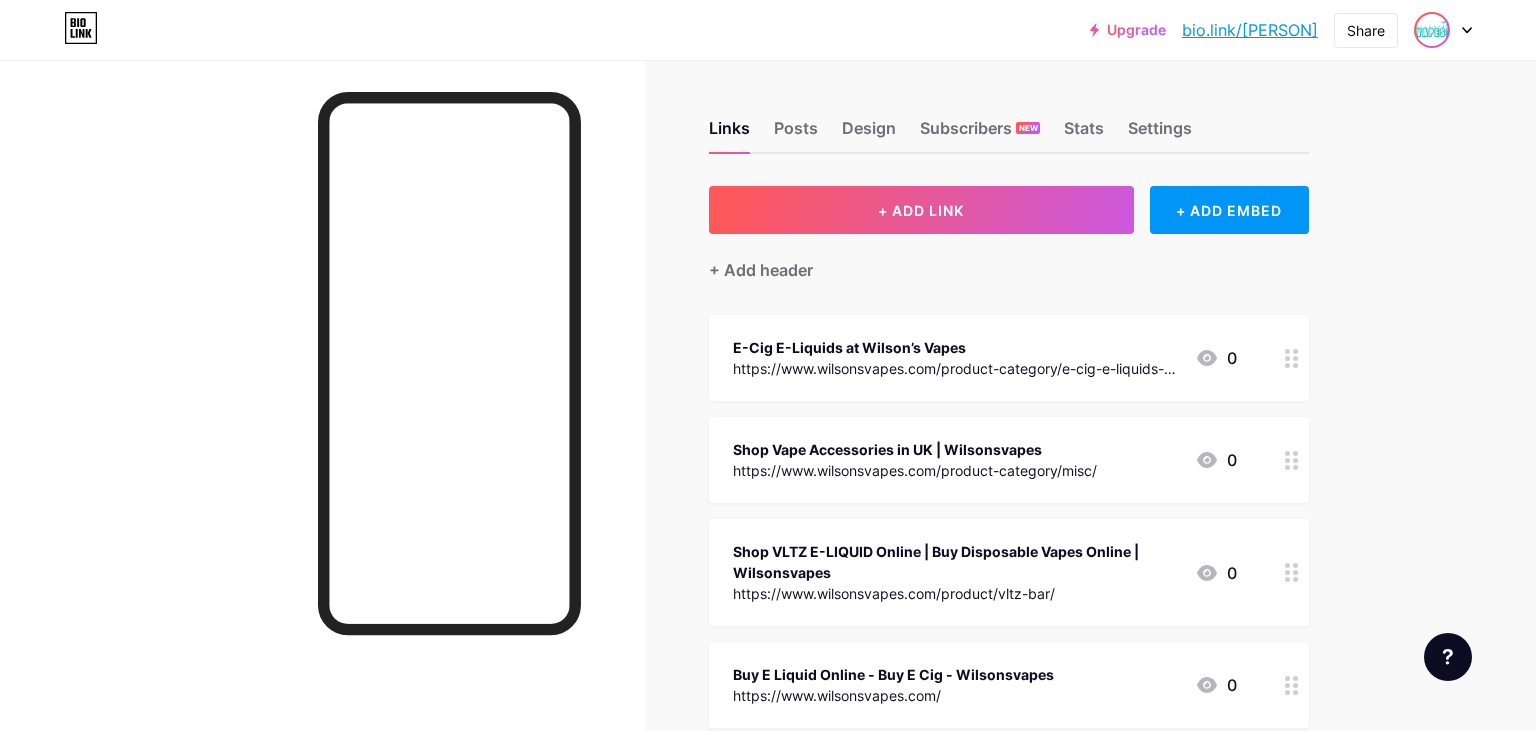 click at bounding box center [1432, 30] 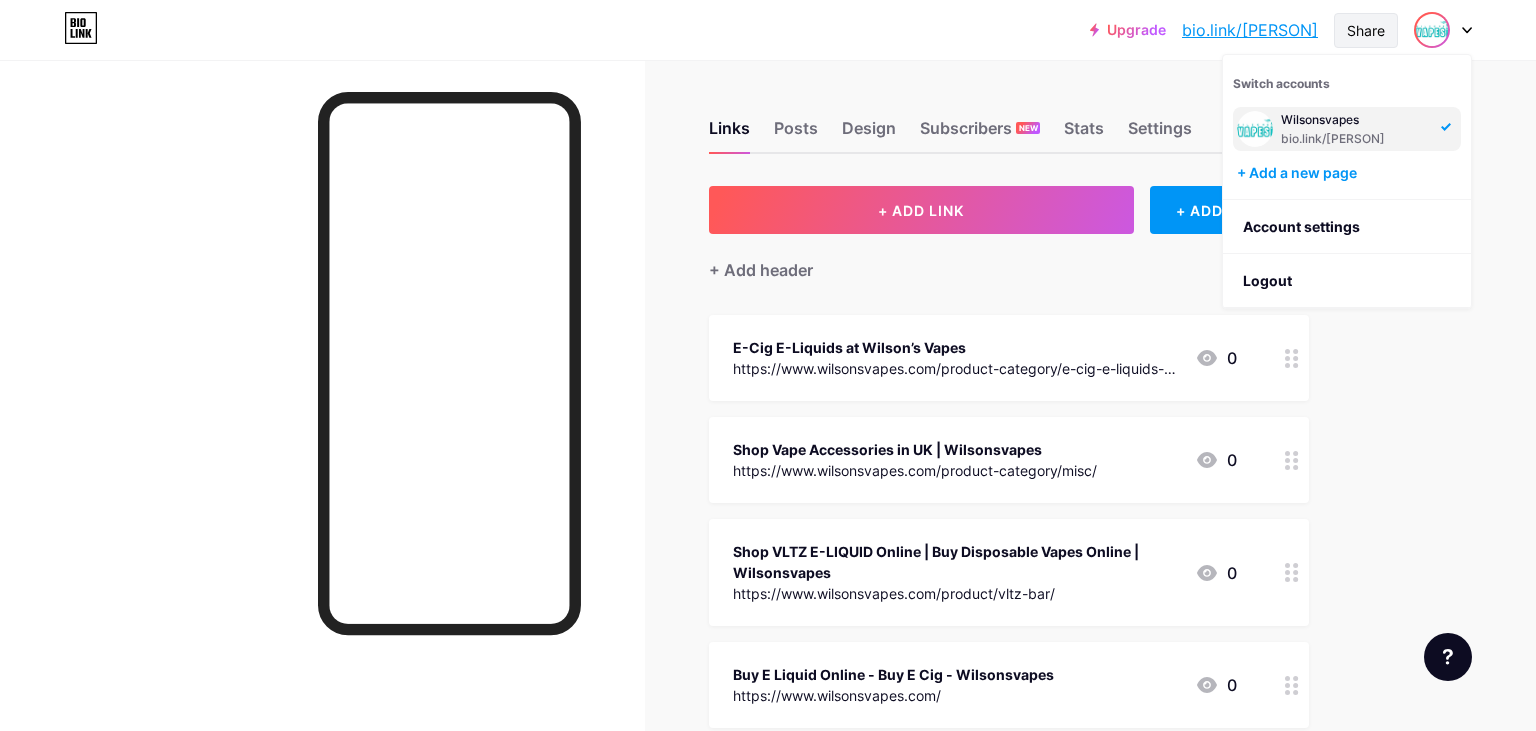 click on "Share" at bounding box center (1366, 30) 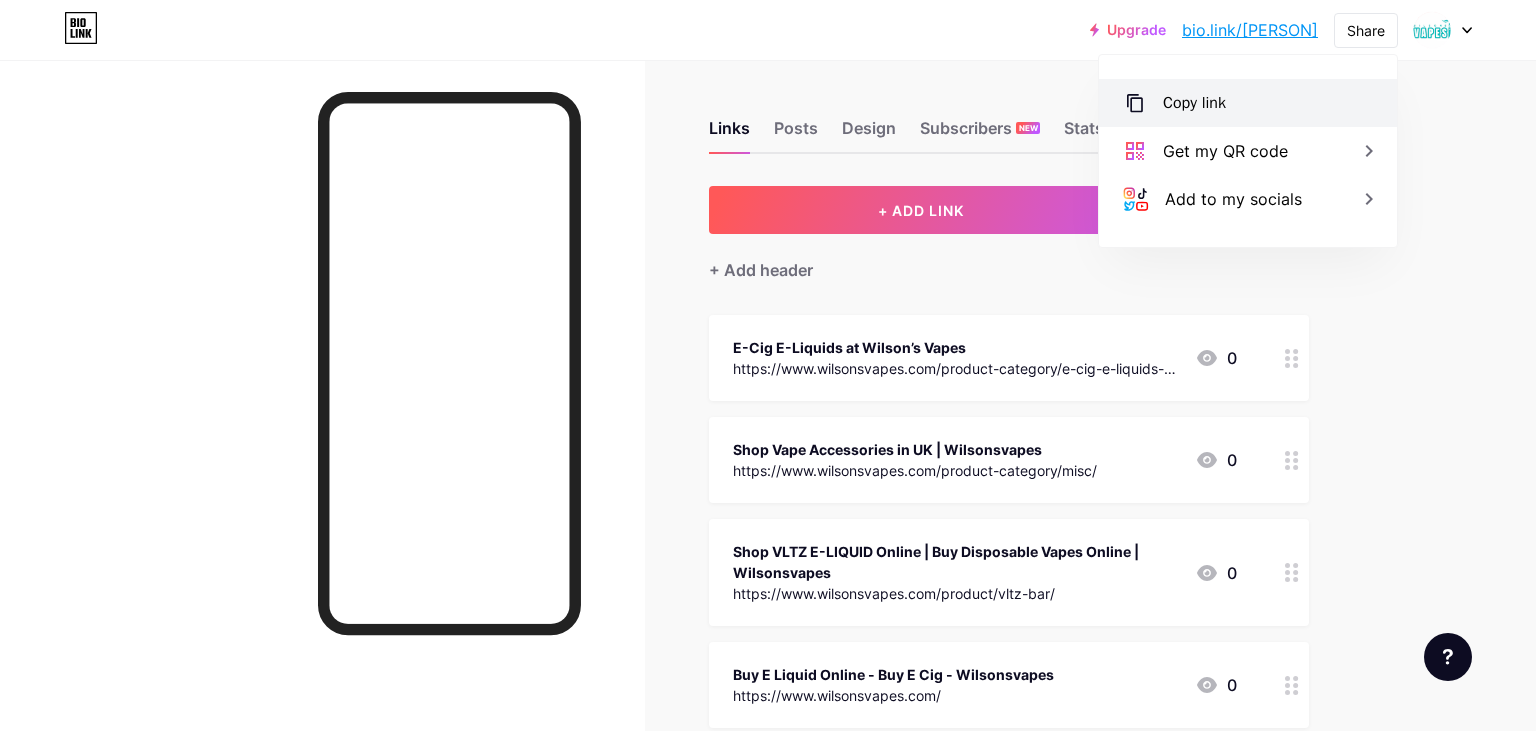 click on "Copy link" at bounding box center [1194, 103] 